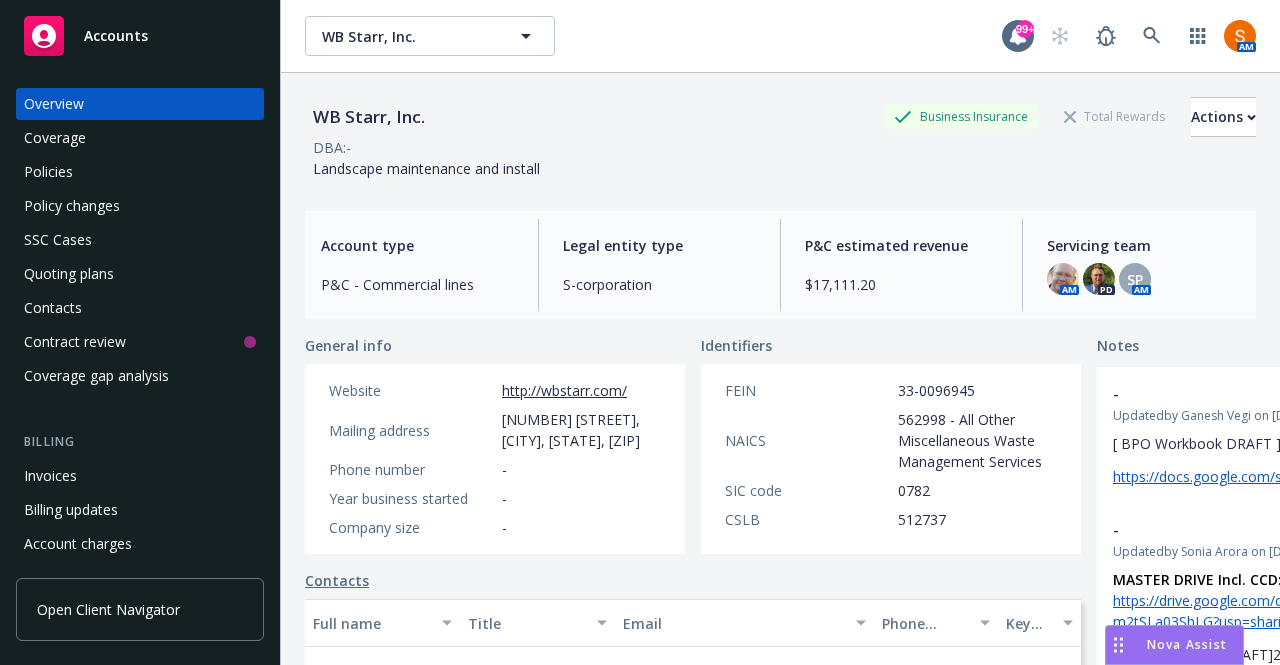 scroll, scrollTop: 0, scrollLeft: 0, axis: both 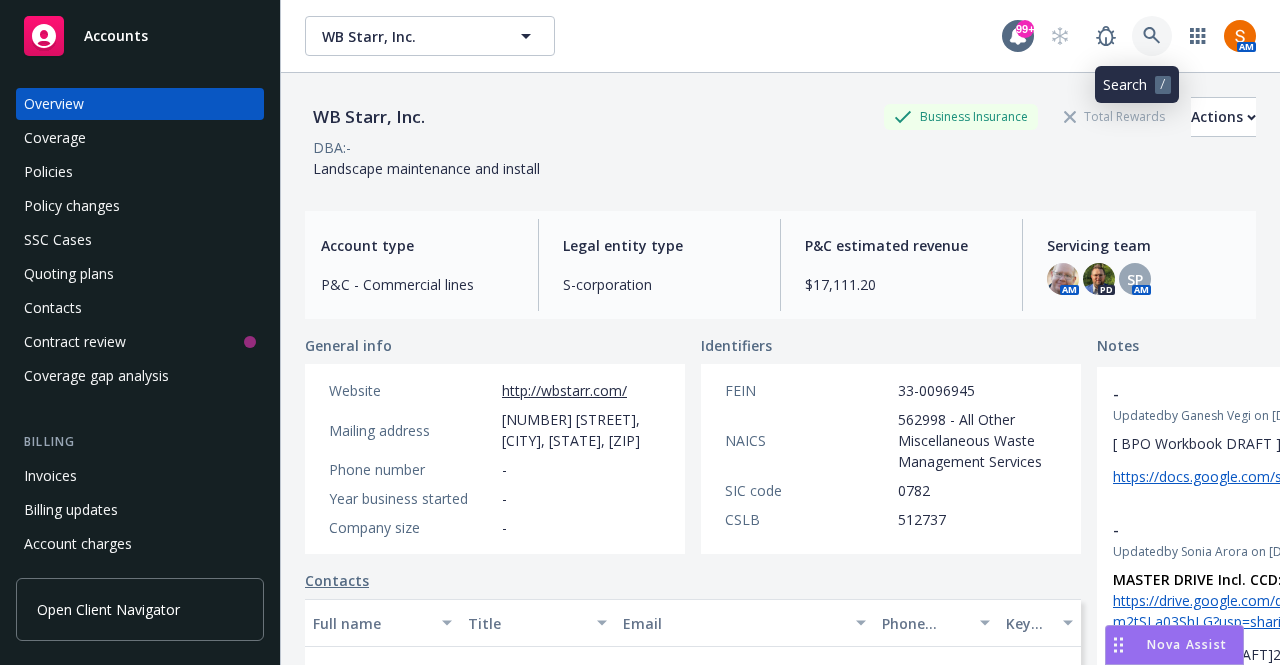 click 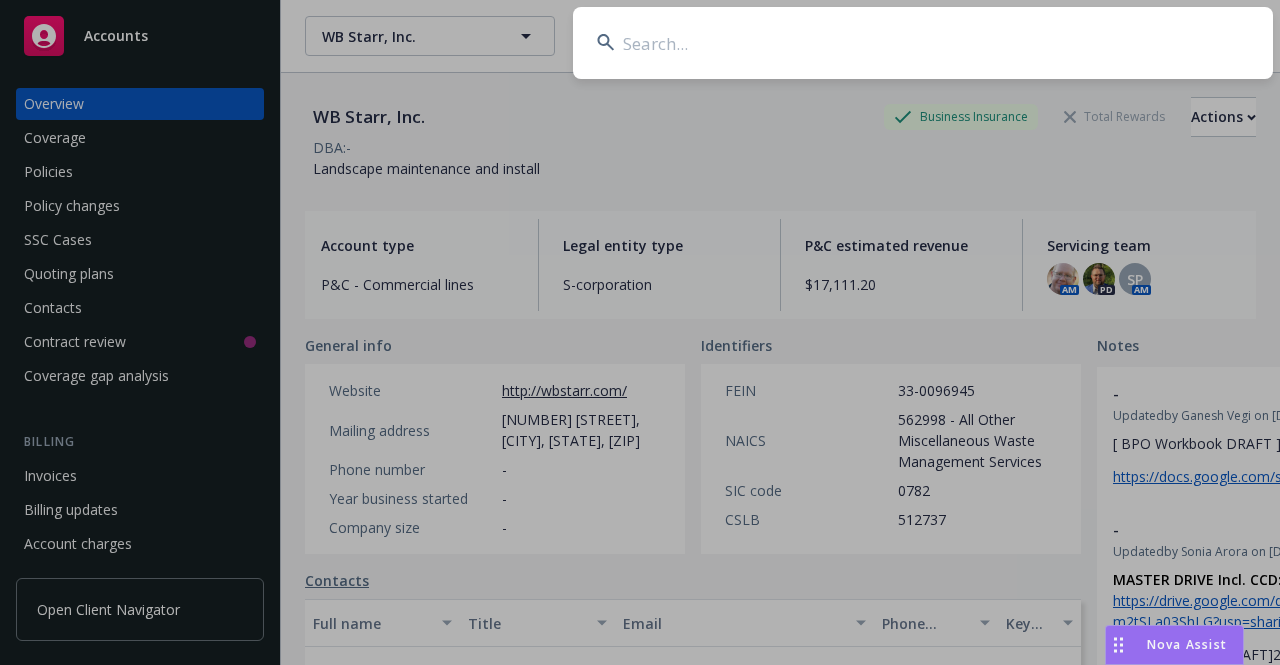 type on "h" 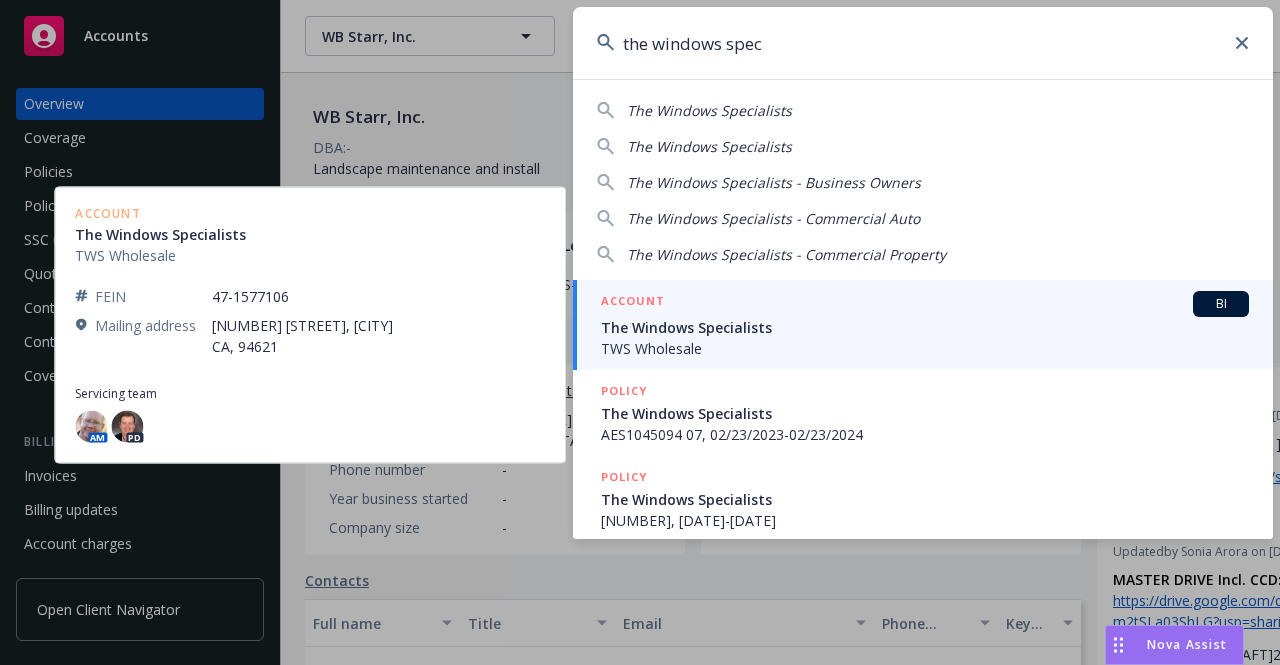 type on "the windows spec" 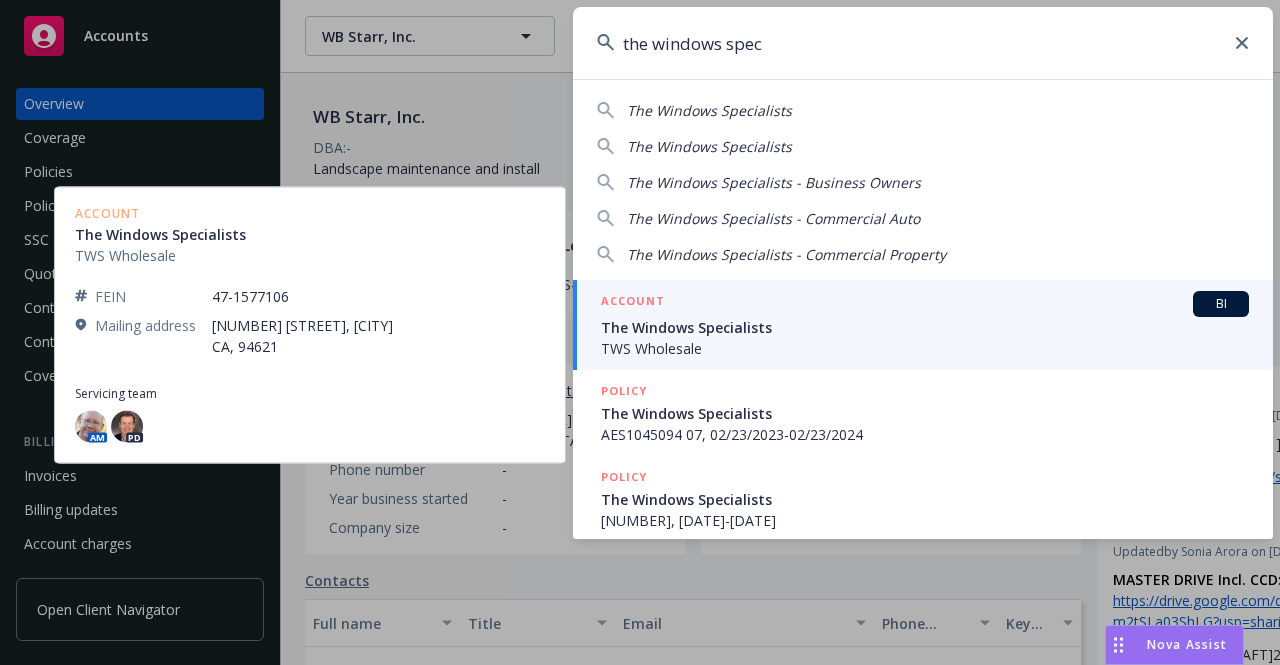 click on "TWS Wholesale" at bounding box center [925, 348] 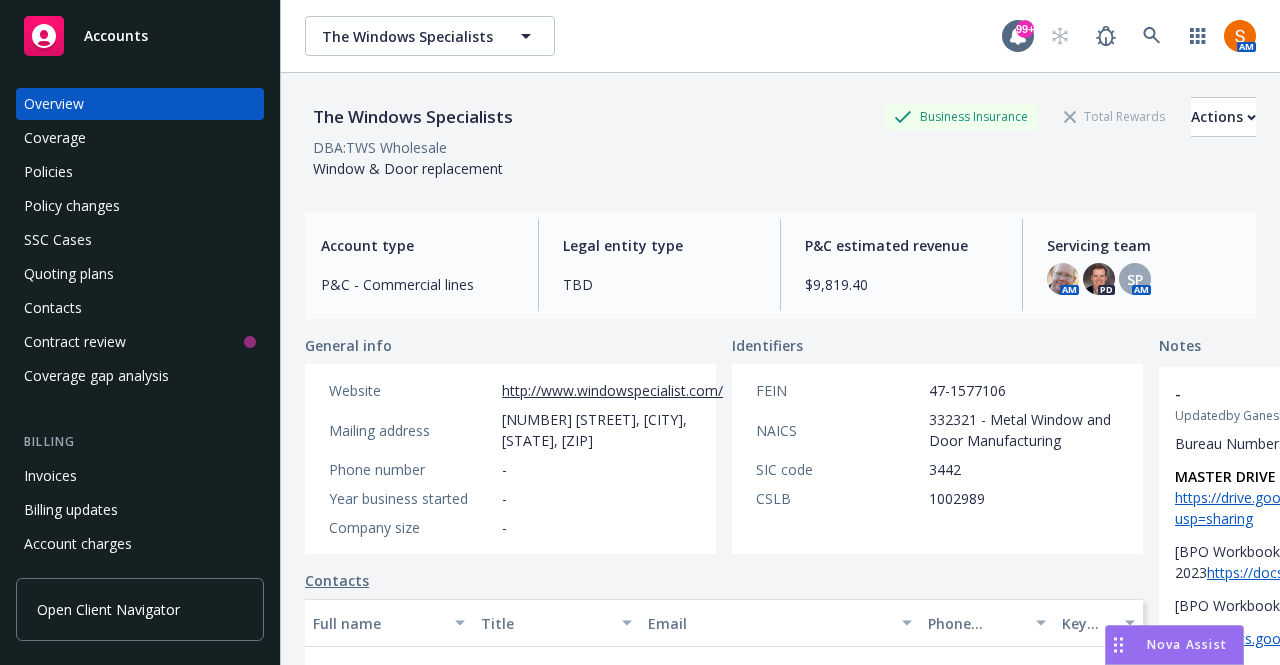 click on "Policy changes" at bounding box center [72, 206] 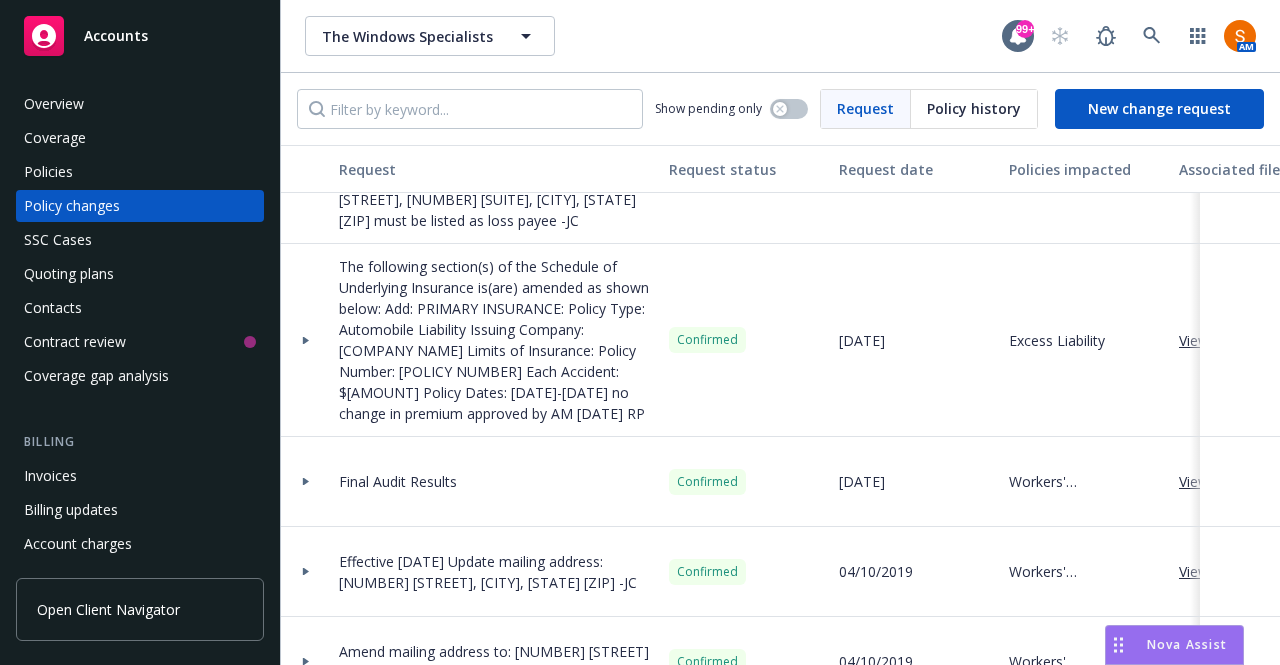 scroll, scrollTop: 7072, scrollLeft: 0, axis: vertical 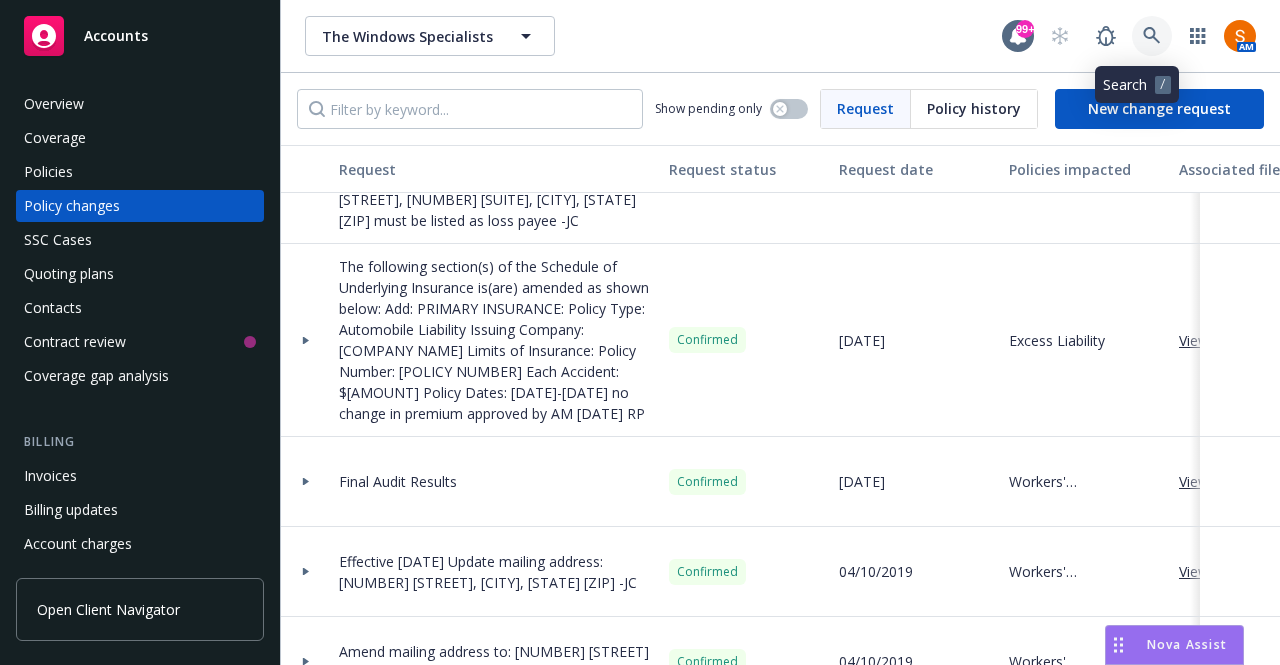 click at bounding box center (1152, 36) 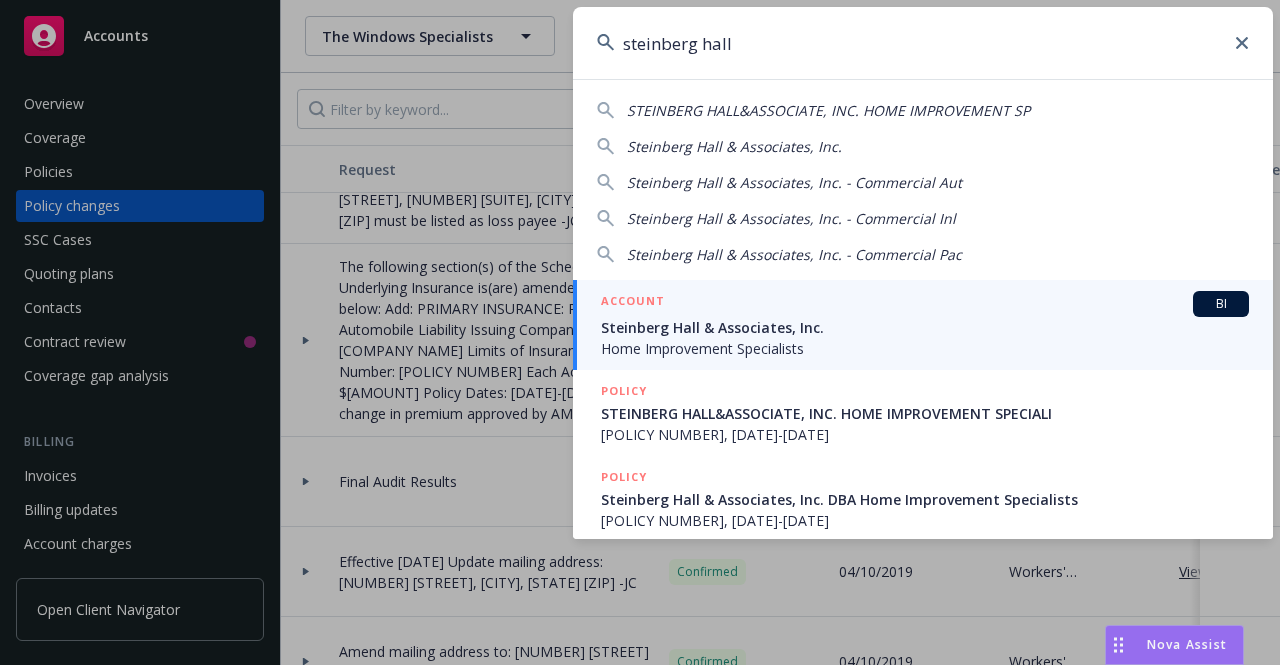type on "steinberg hall" 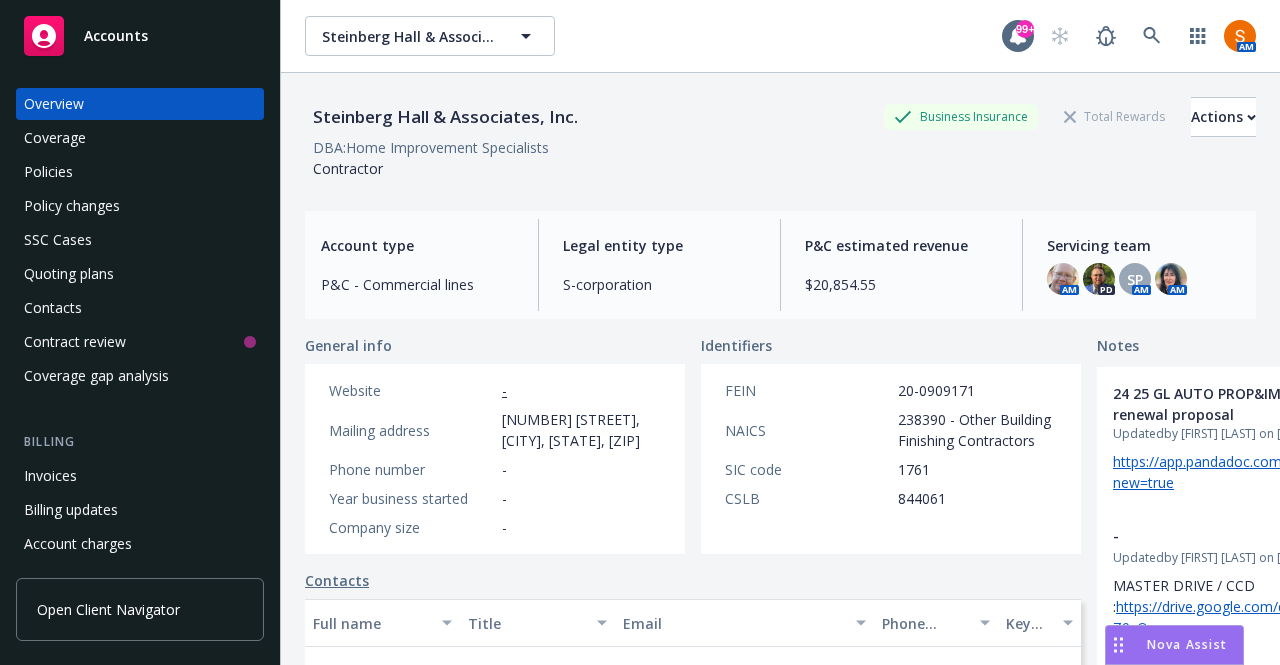 click on "Policies" at bounding box center (140, 172) 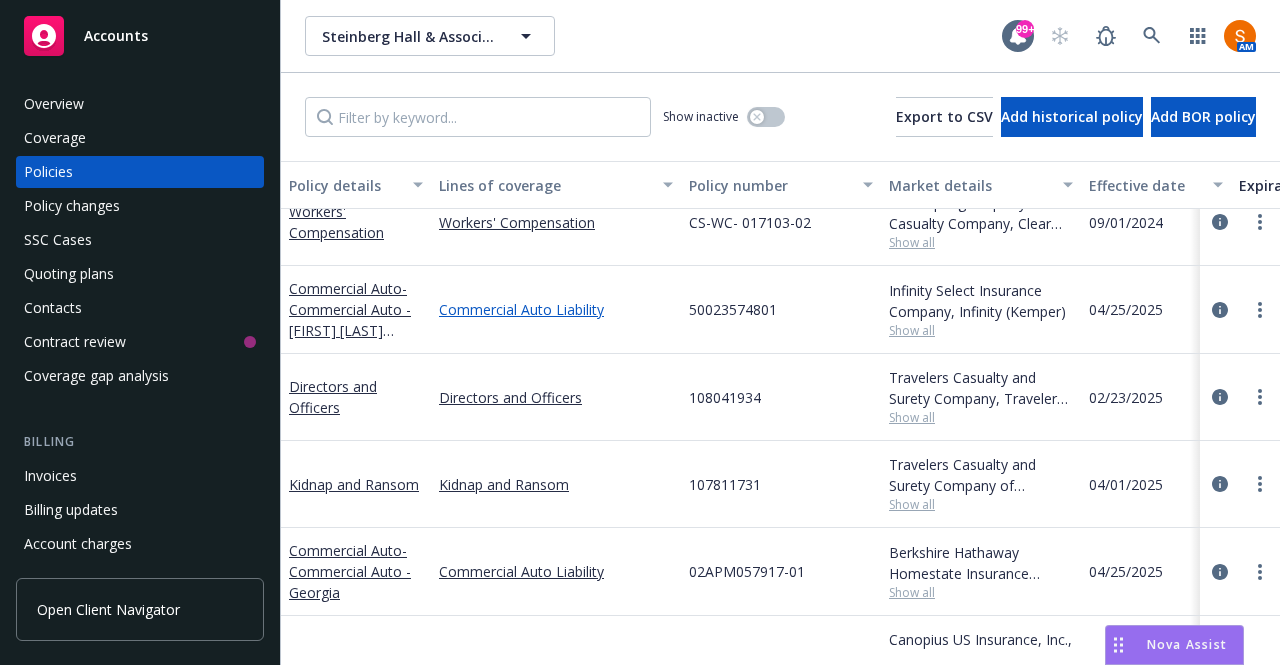 scroll, scrollTop: 0, scrollLeft: 0, axis: both 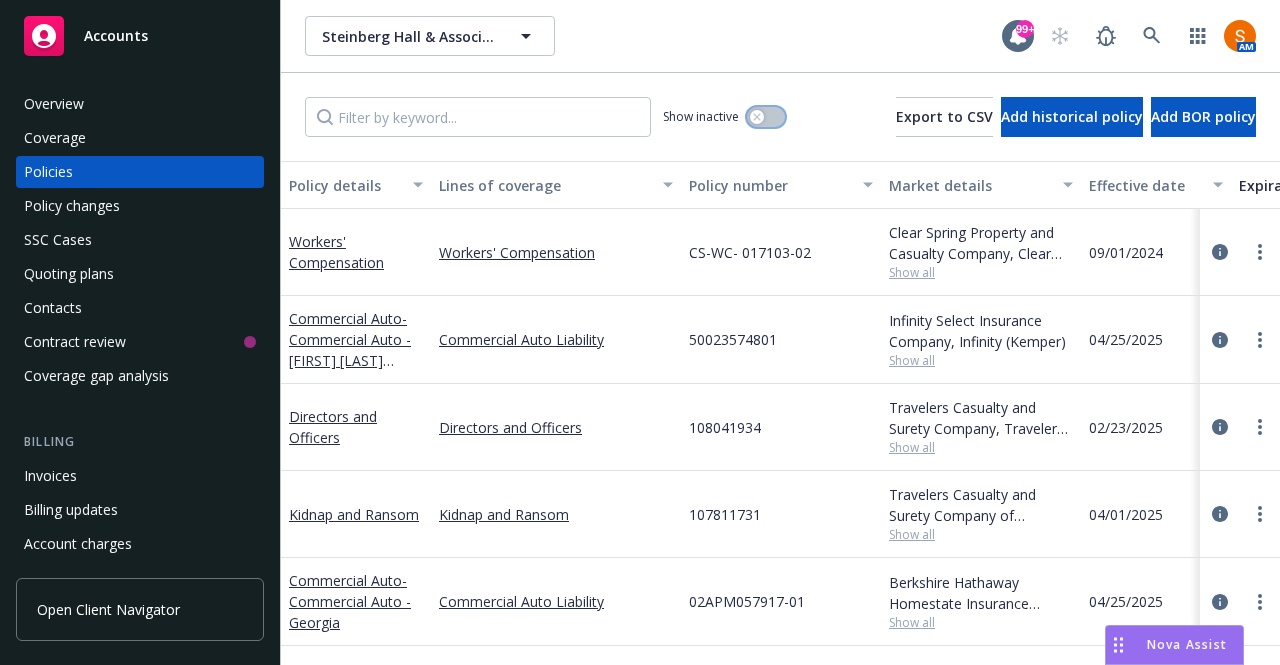 click at bounding box center [757, 117] 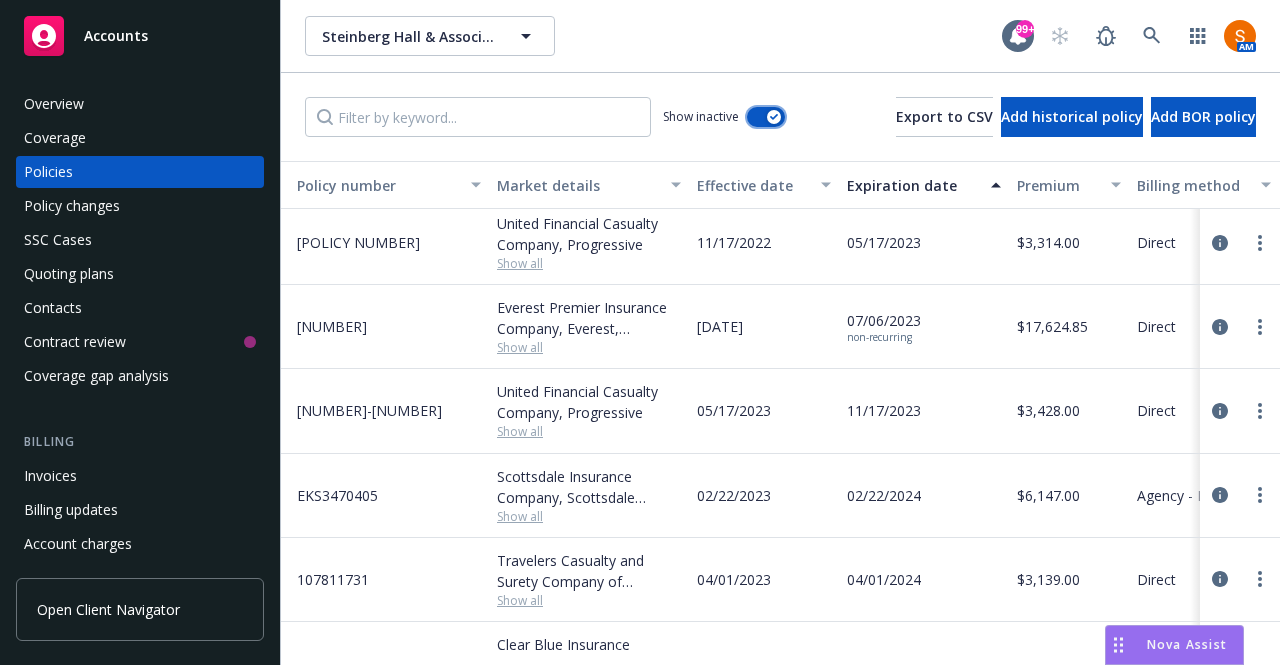 scroll, scrollTop: 2652, scrollLeft: 531, axis: both 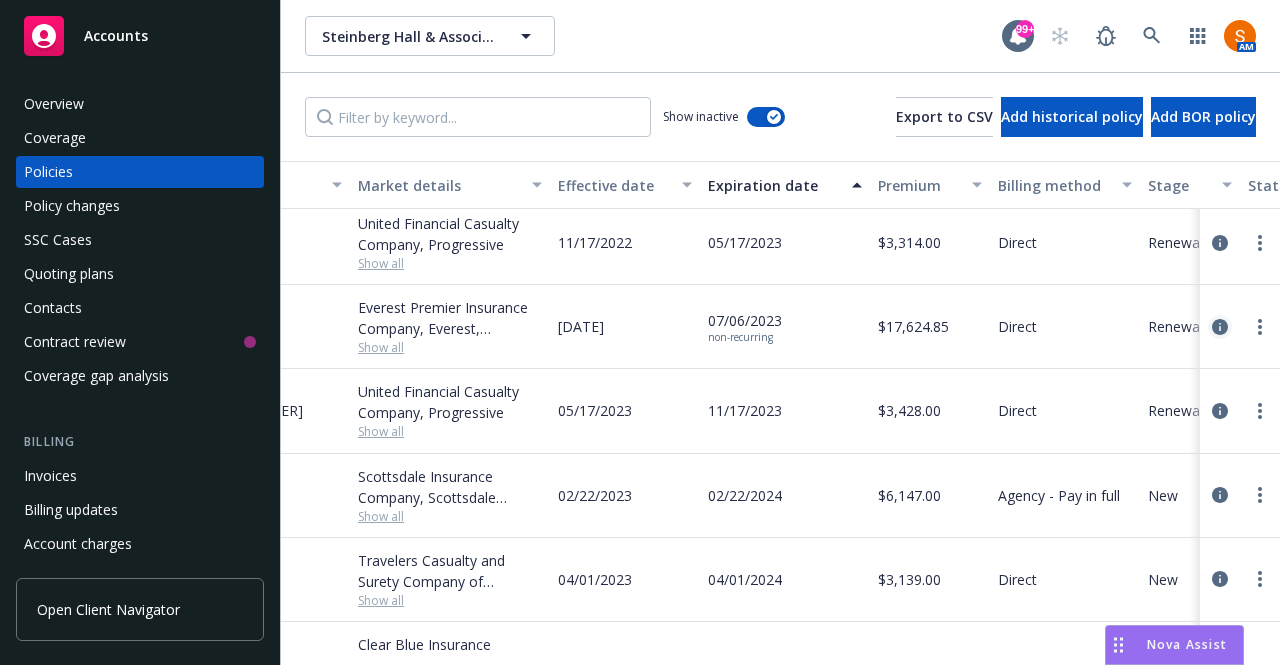 click 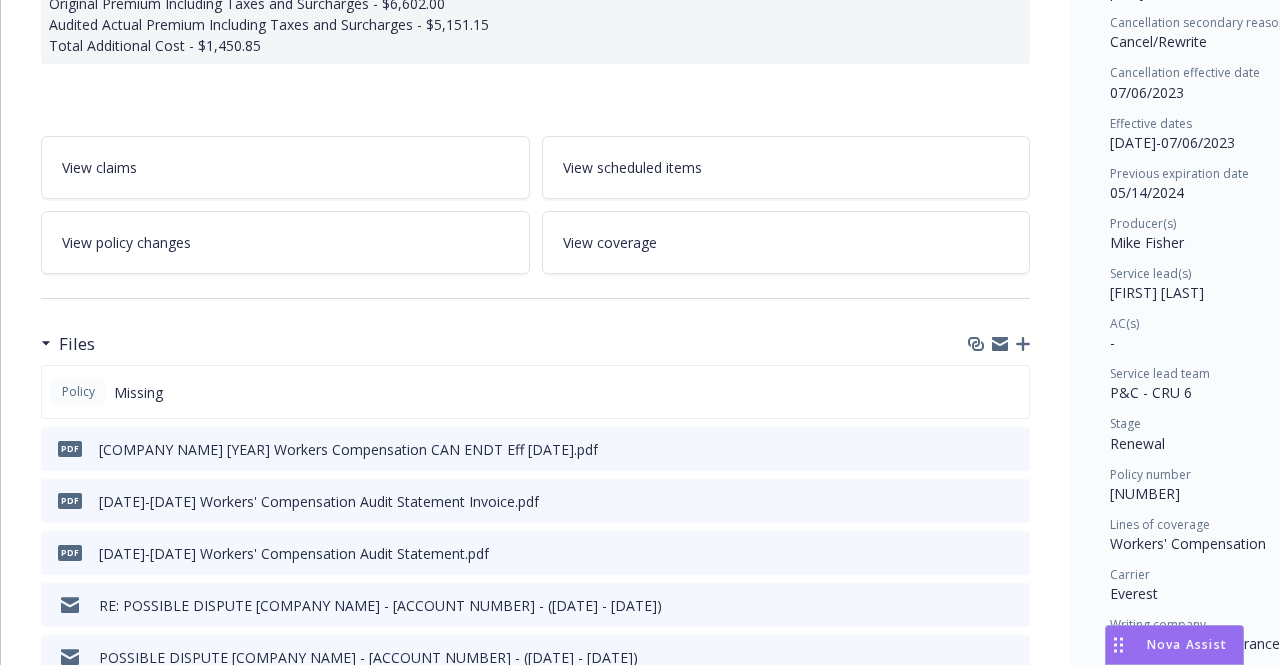 scroll, scrollTop: 272, scrollLeft: 0, axis: vertical 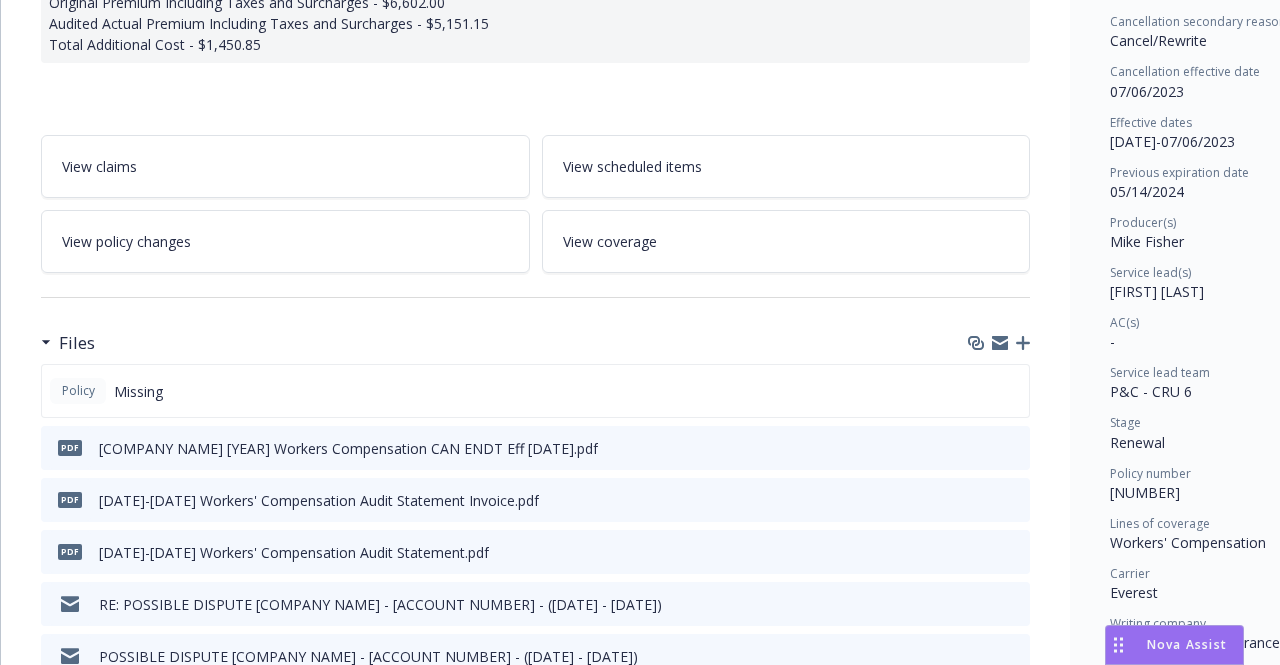 click 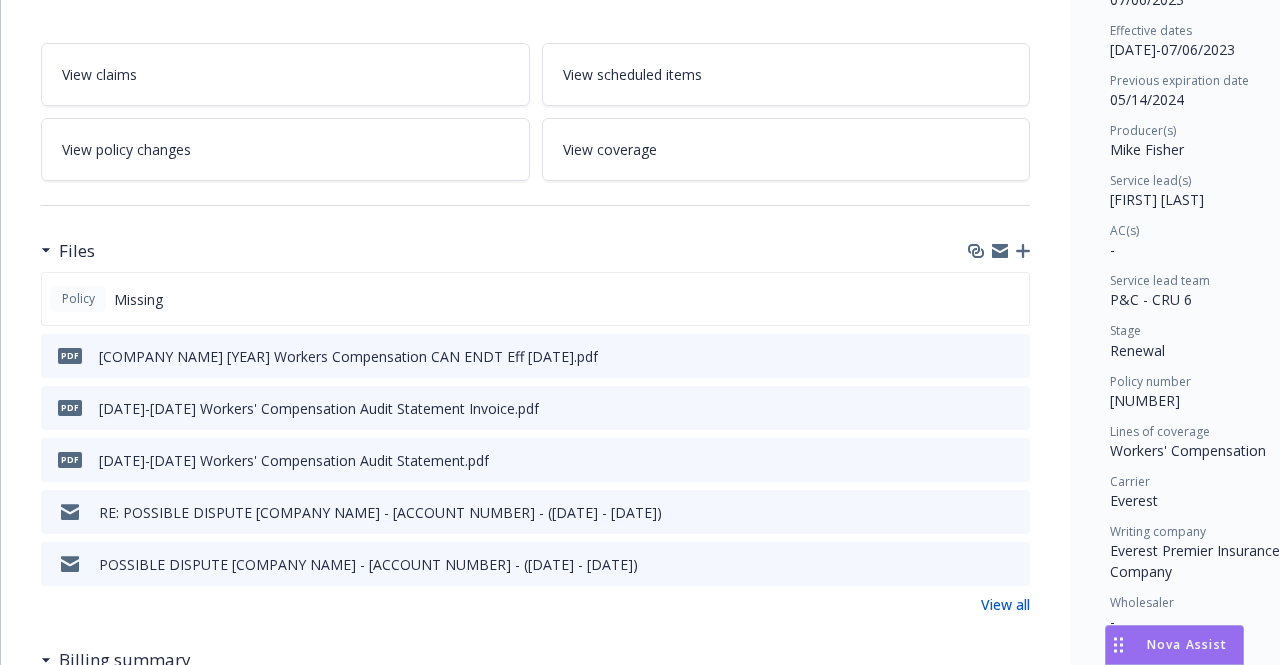 scroll, scrollTop: 366, scrollLeft: 0, axis: vertical 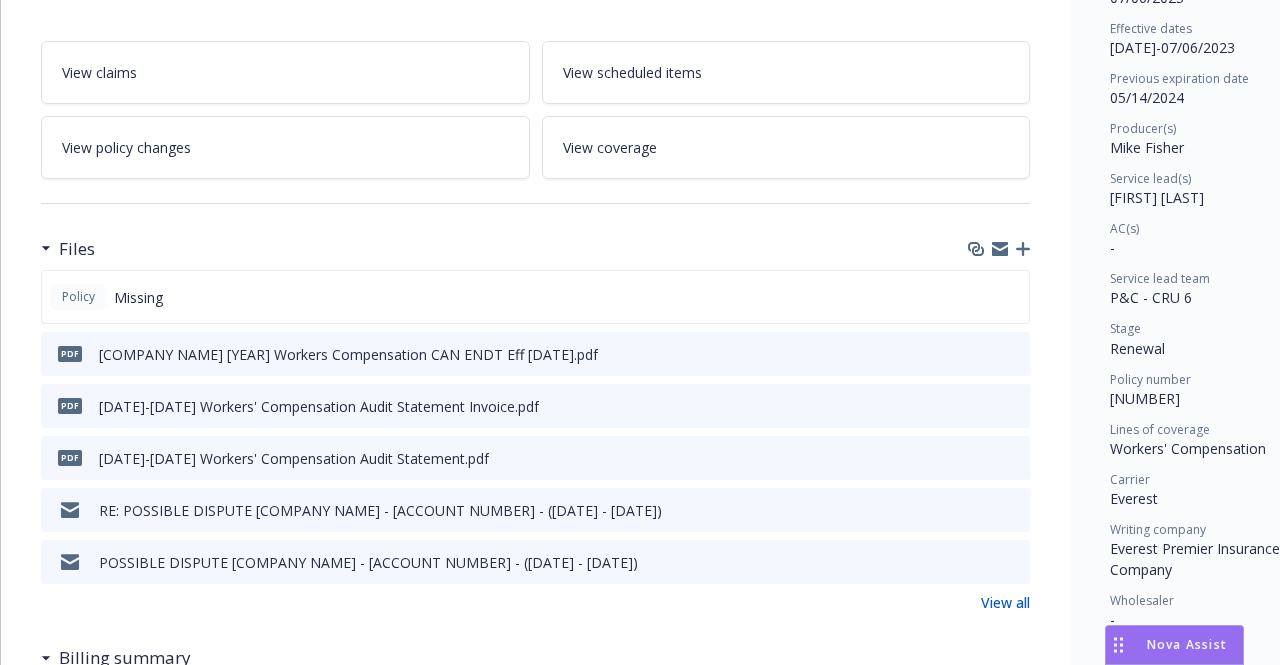 click on "View all" at bounding box center (1005, 602) 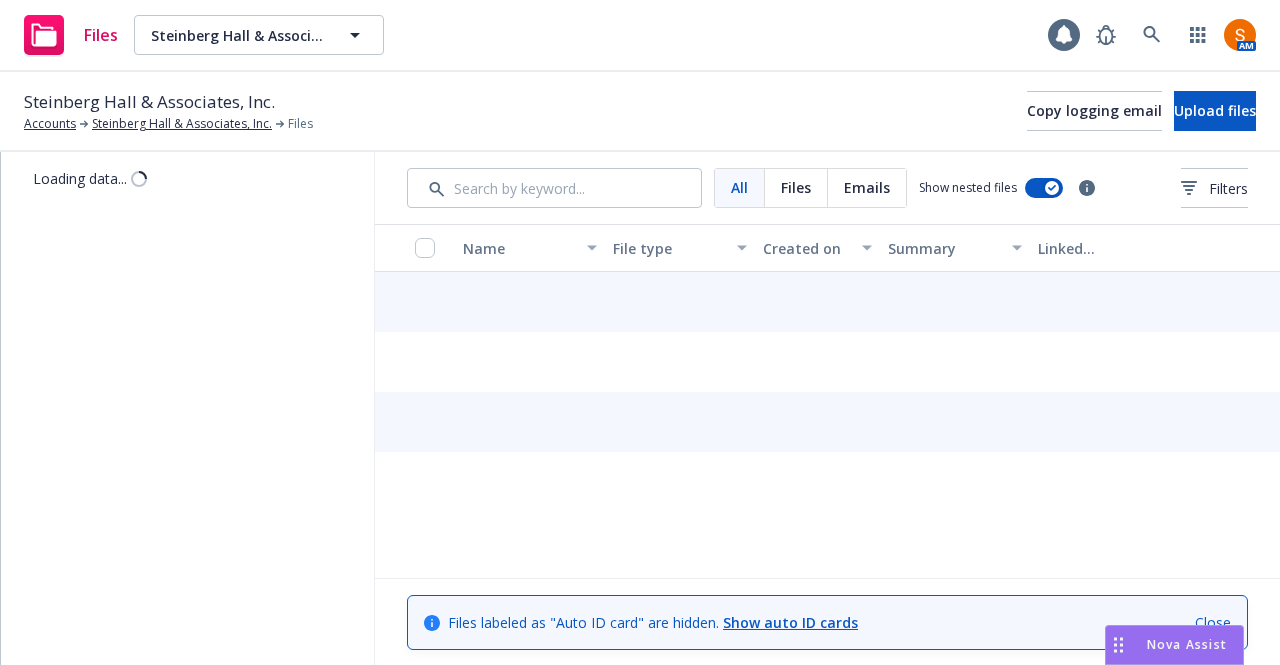 scroll, scrollTop: 0, scrollLeft: 0, axis: both 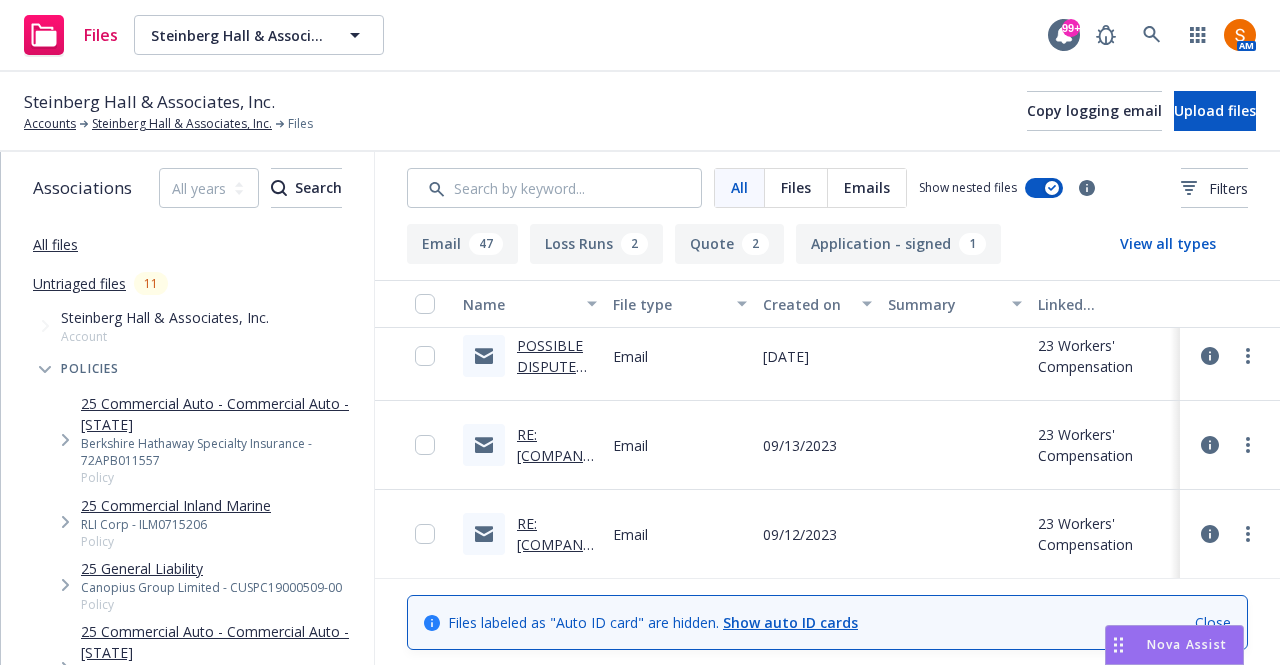click on "RE: [COMPANY] - [NUMBER] - ([DATE] - [DATE]) - (Cancelled) - Audit Information Submitted" at bounding box center (557, 518) 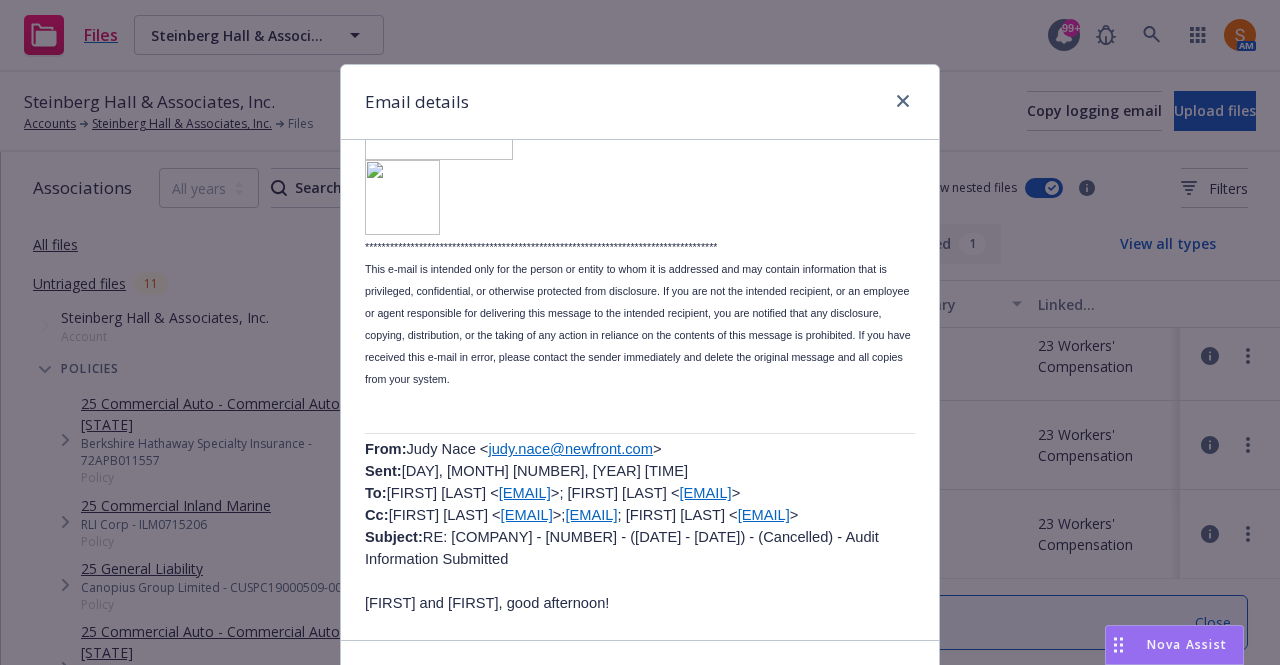 scroll, scrollTop: 1991, scrollLeft: 0, axis: vertical 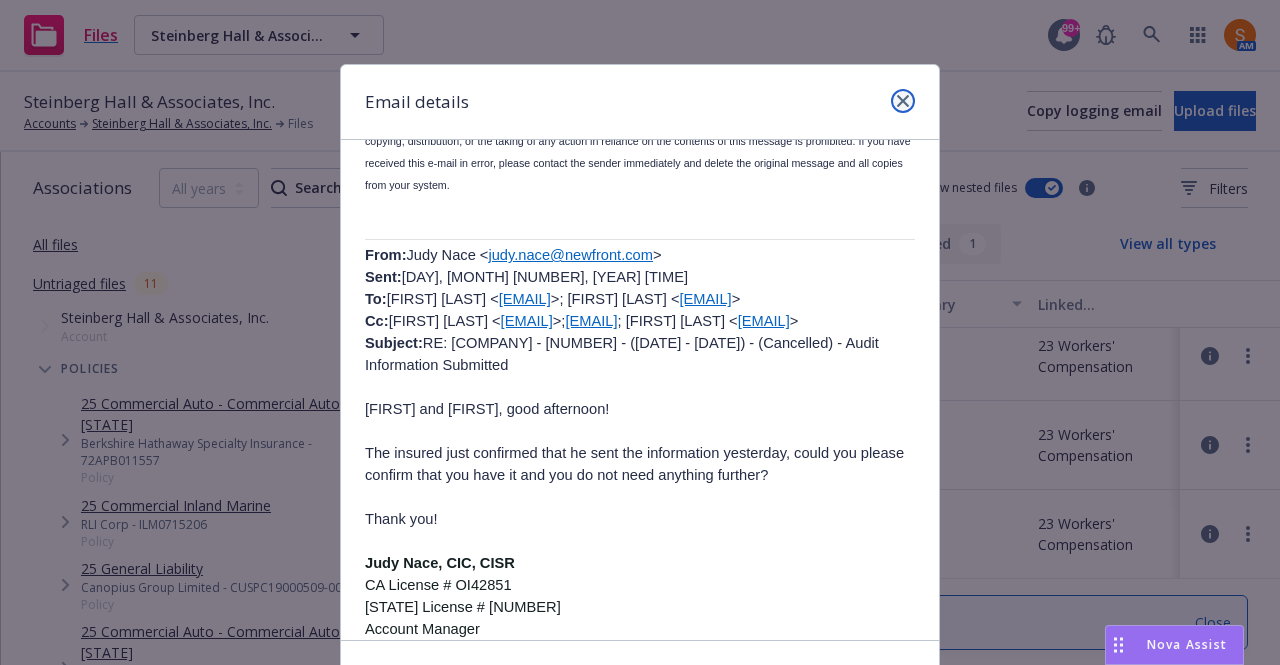 click at bounding box center [903, 101] 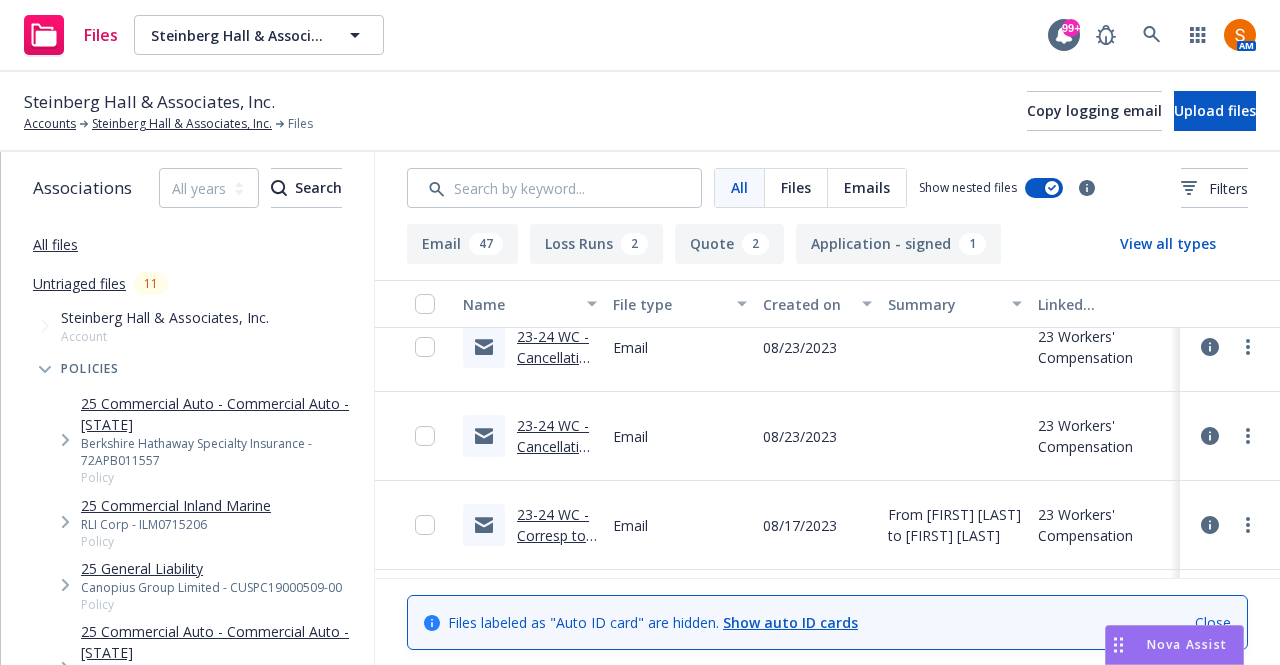 scroll, scrollTop: 1200, scrollLeft: 0, axis: vertical 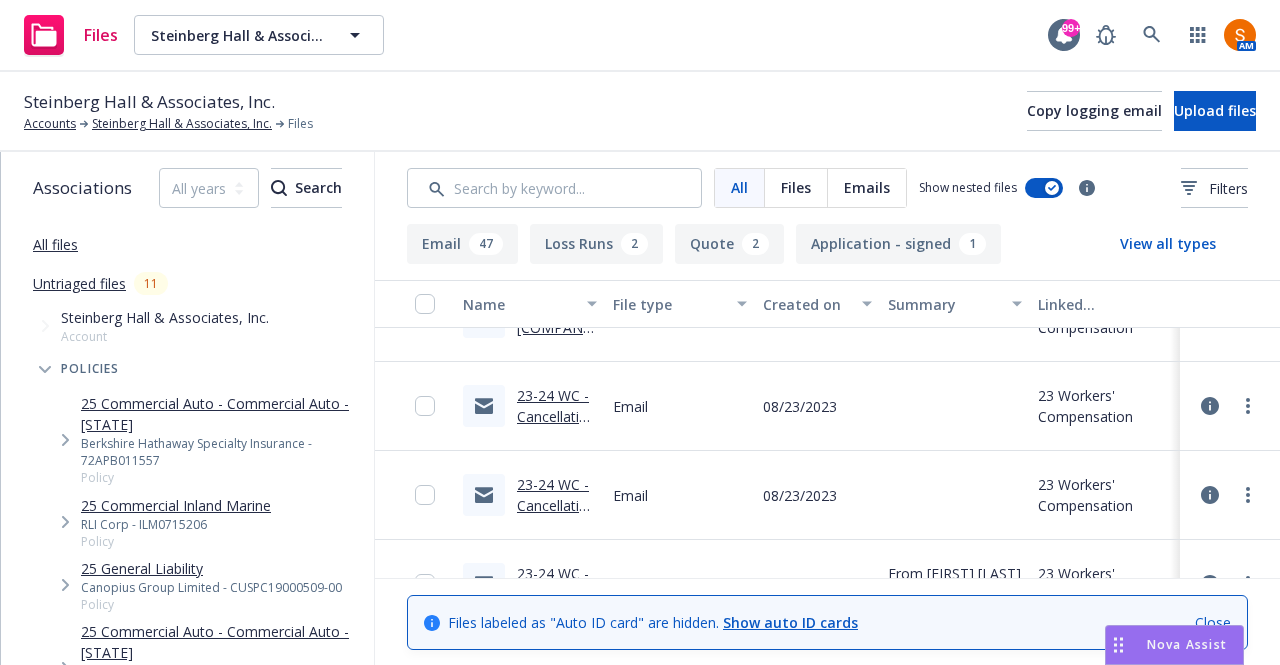 click on "23-24 WC - Cancellation - NF in house convo about market availability.msg" at bounding box center [556, 479] 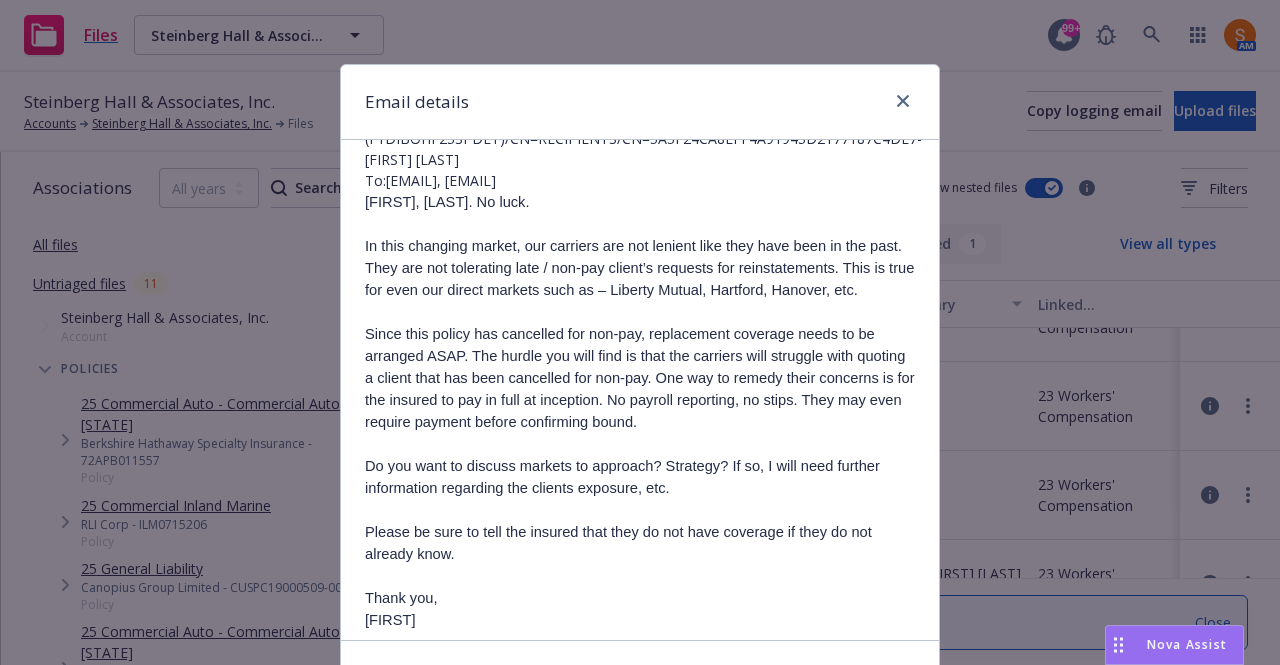 scroll, scrollTop: 0, scrollLeft: 0, axis: both 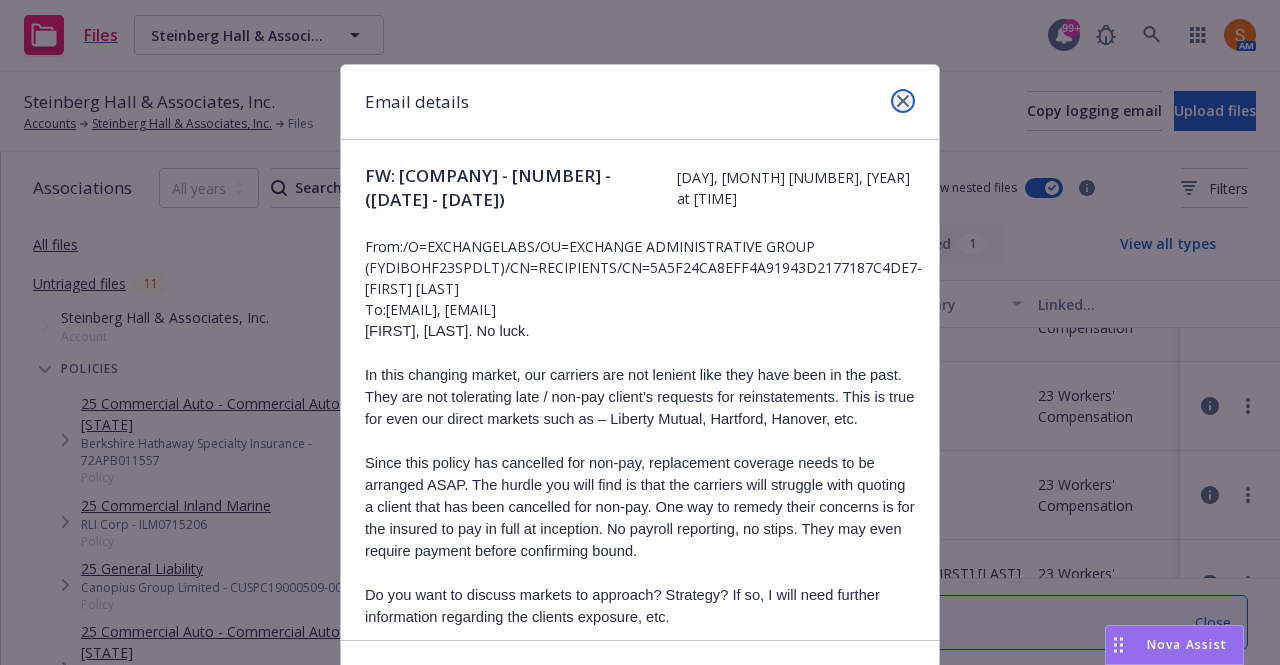 click at bounding box center (903, 101) 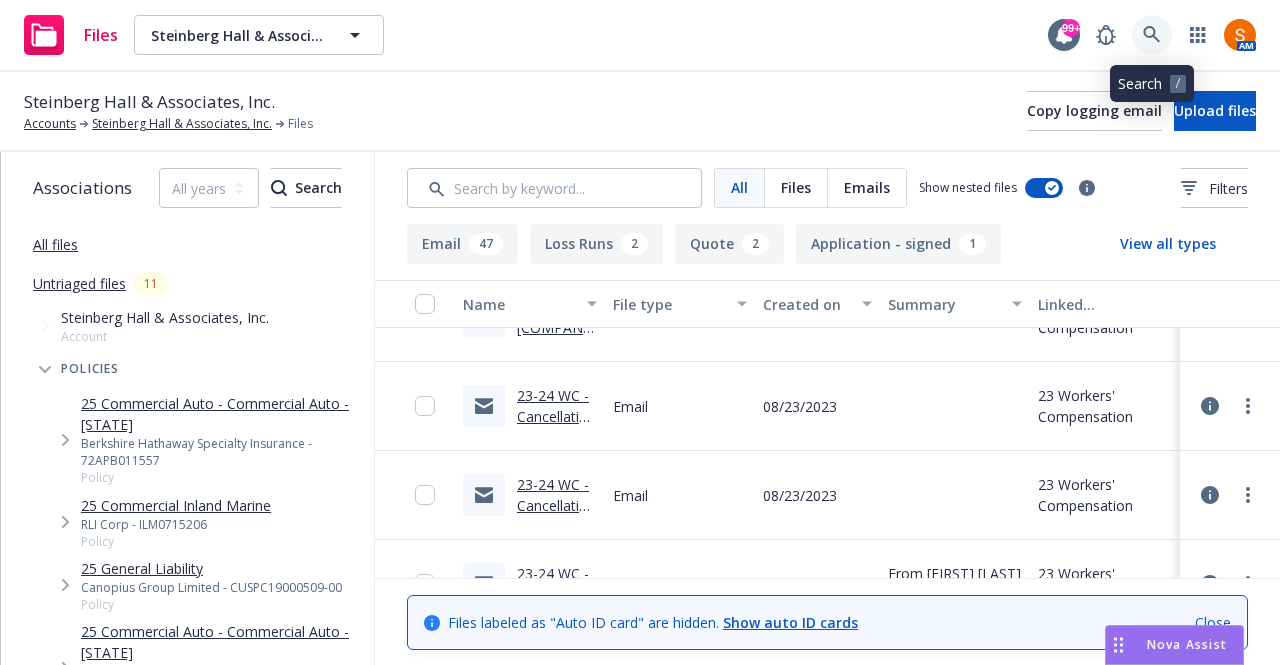 click 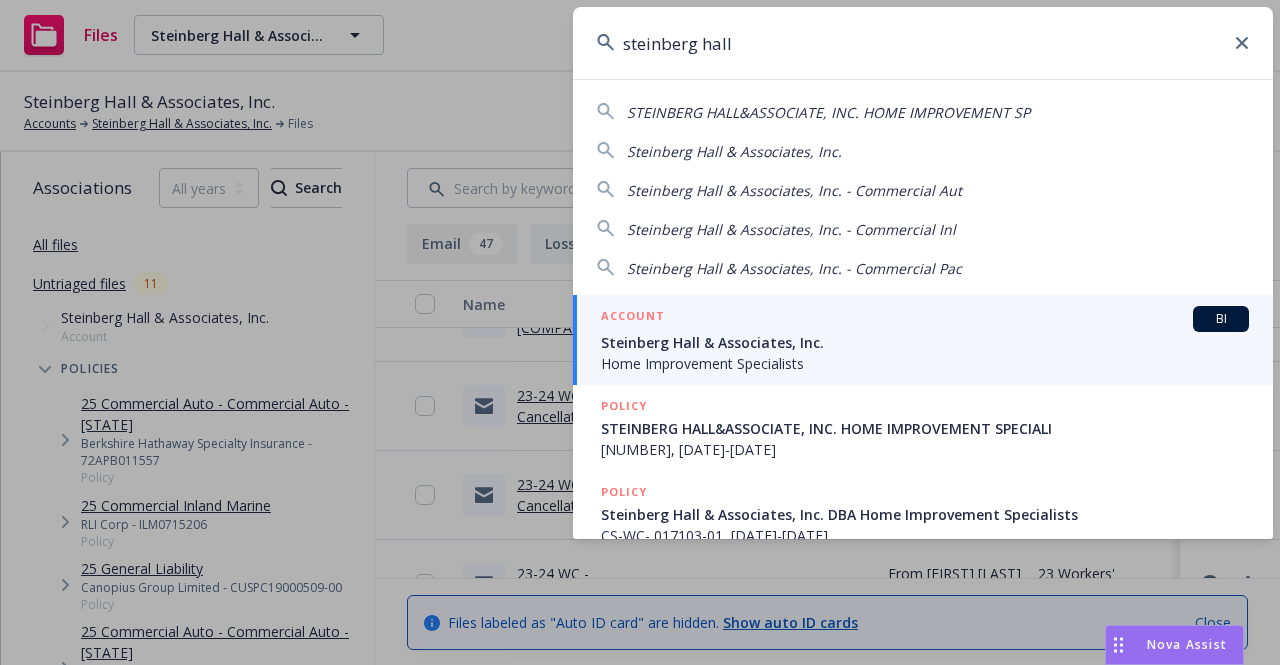 type on "steinberg hall" 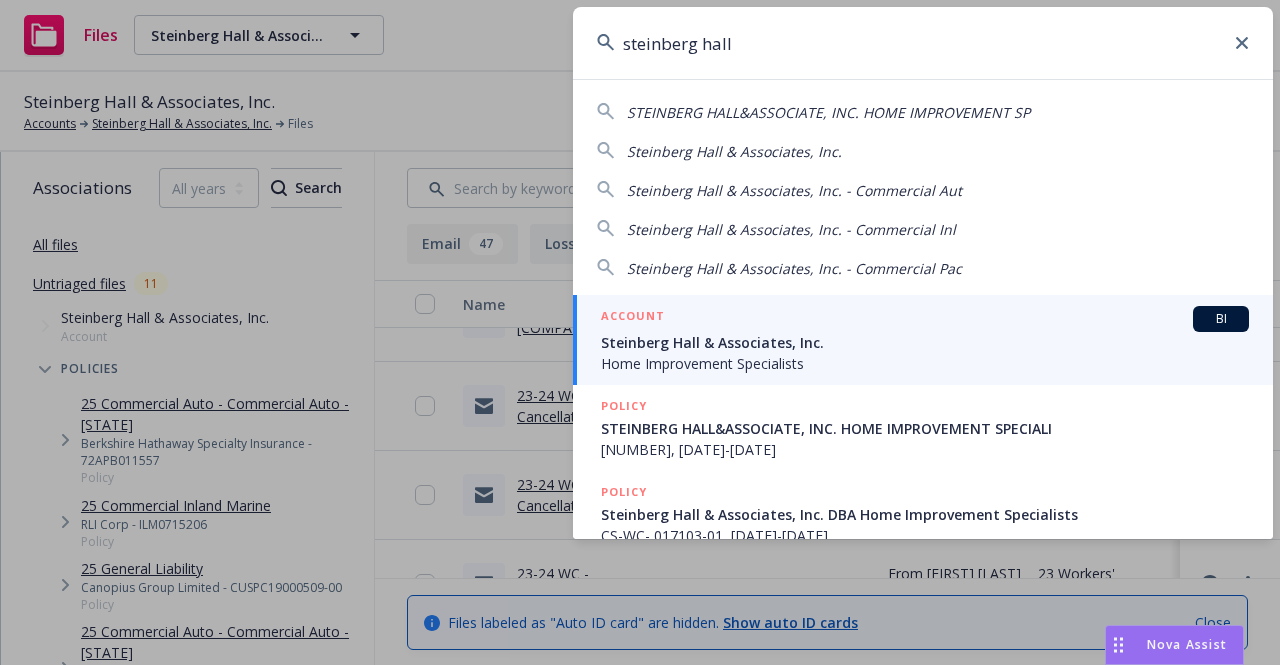 click on "Home Improvement Specialists" at bounding box center (925, 363) 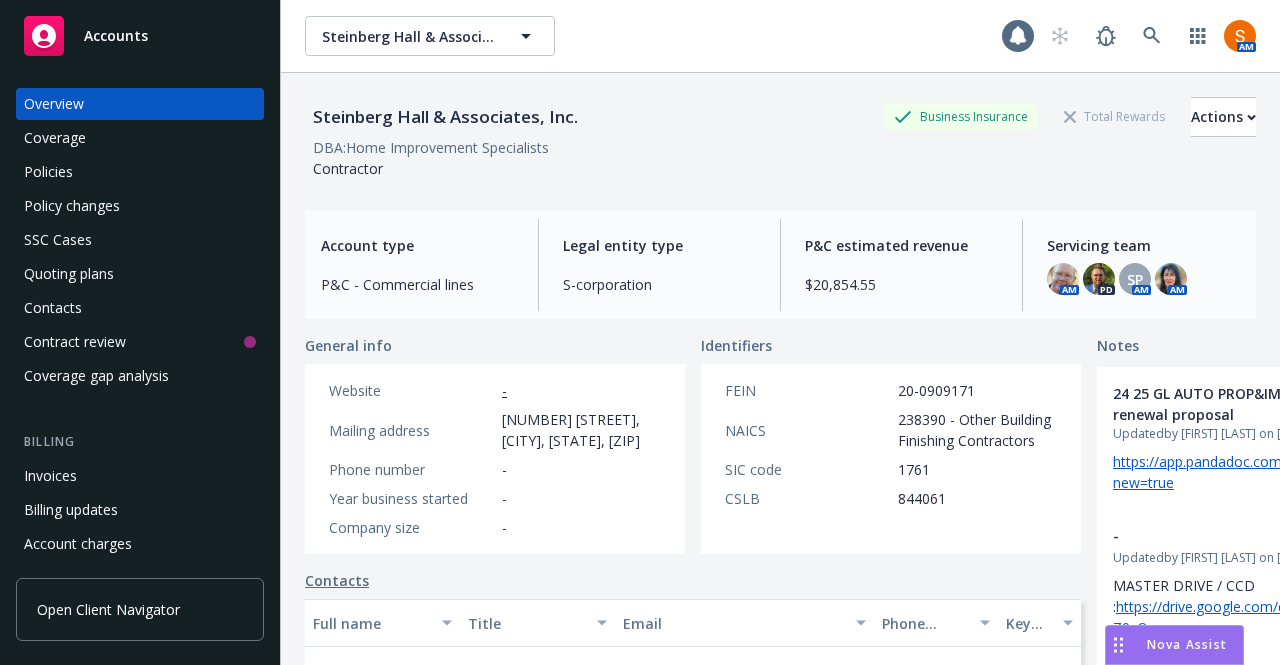 scroll, scrollTop: 0, scrollLeft: 0, axis: both 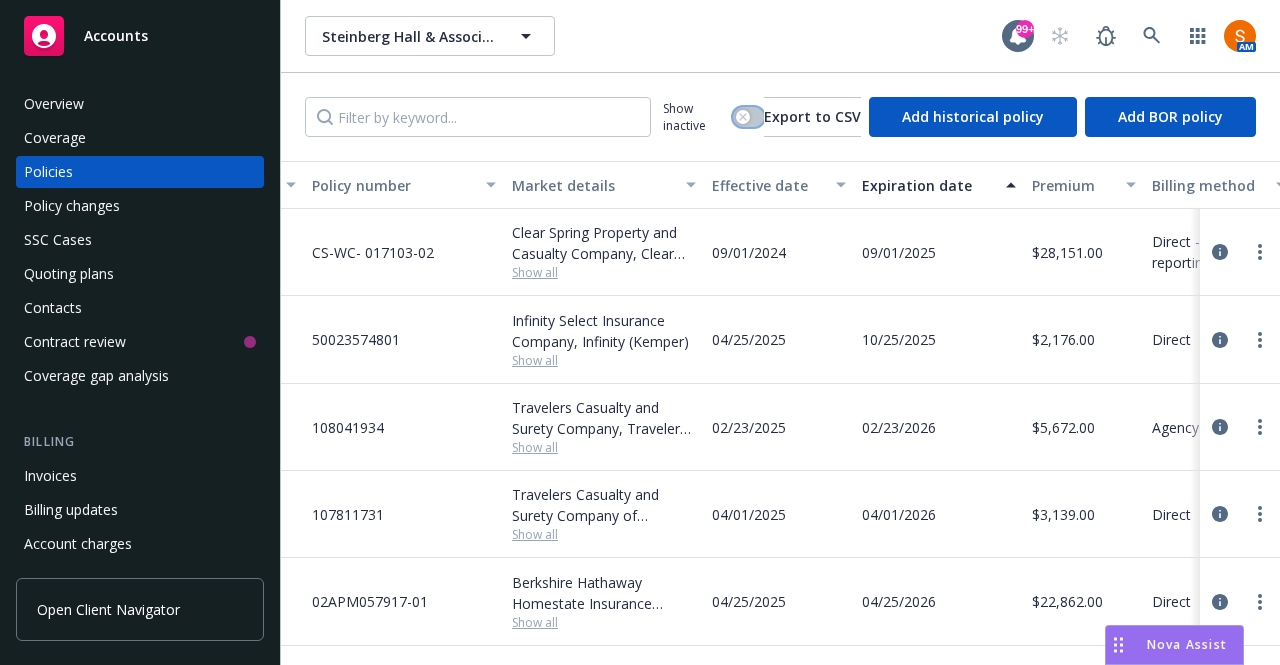 click at bounding box center (748, 117) 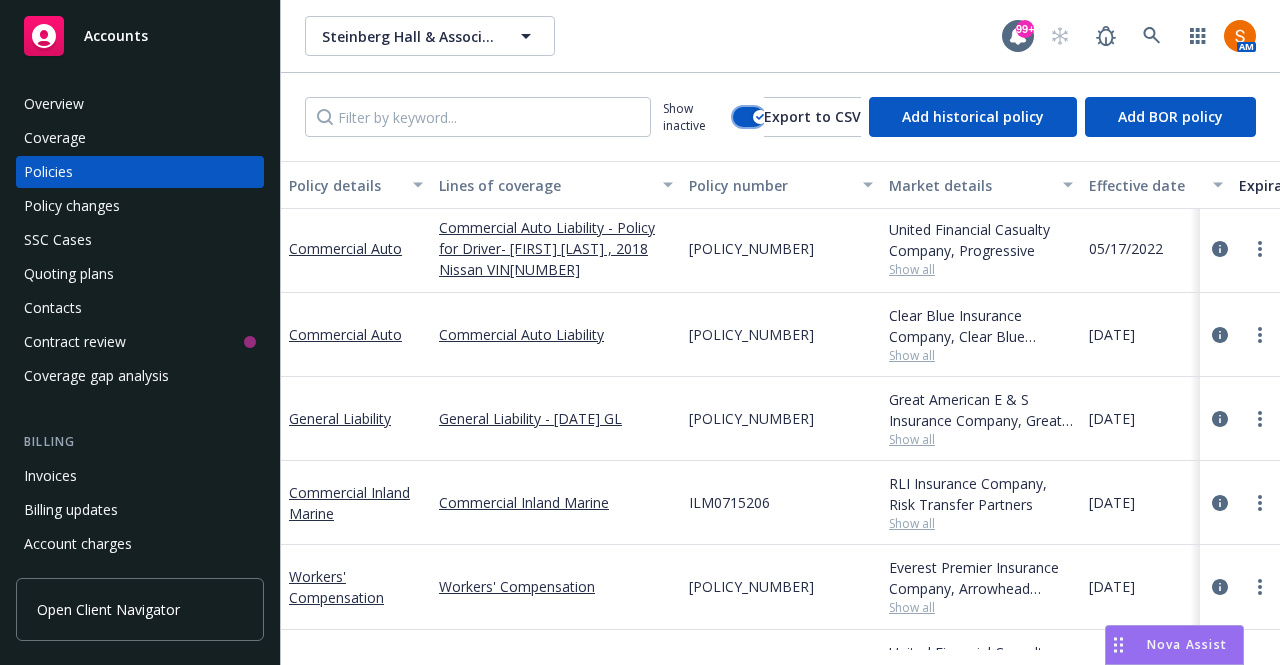 scroll, scrollTop: 2079, scrollLeft: 0, axis: vertical 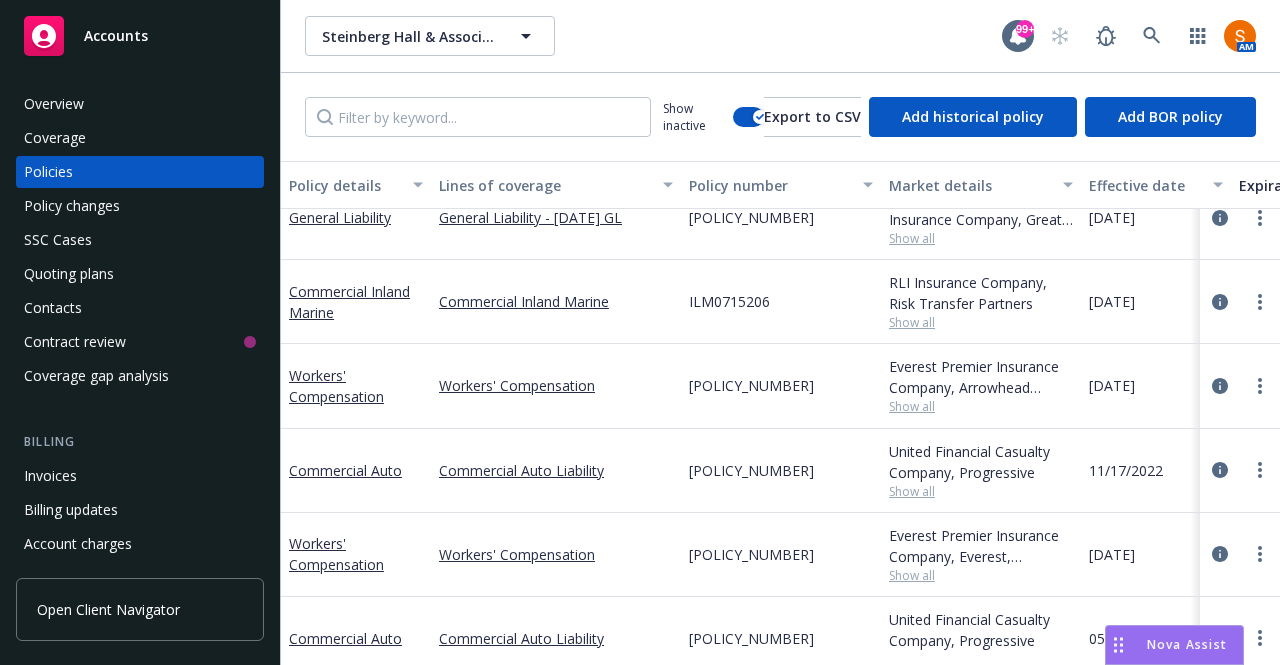 click on "[POLICY_NUMBER]" at bounding box center (781, 386) 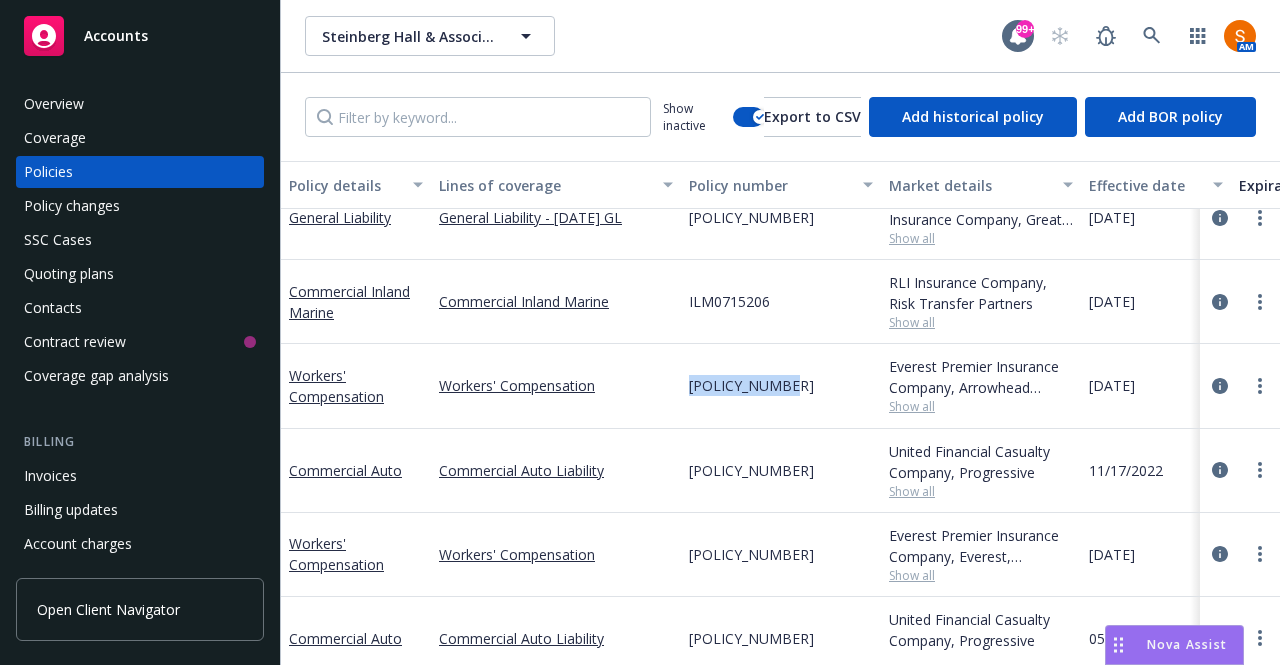 click on "[POLICY_NUMBER]" at bounding box center (781, 386) 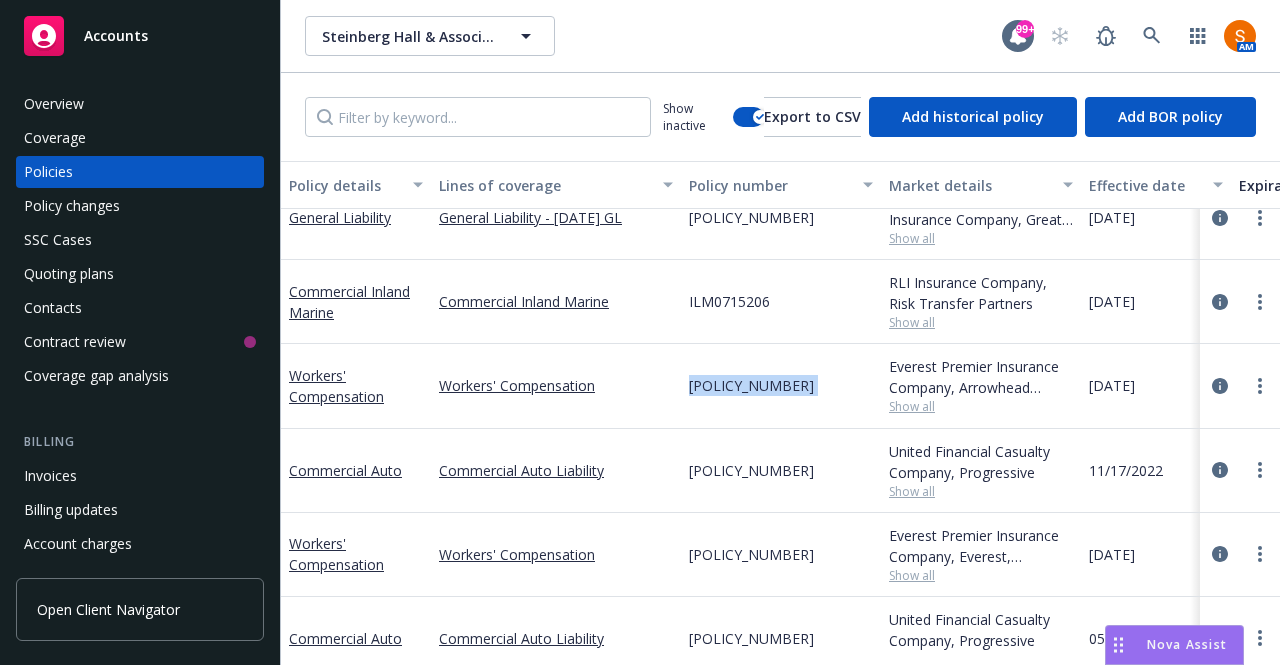 click on "[POLICY_NUMBER]" at bounding box center [781, 386] 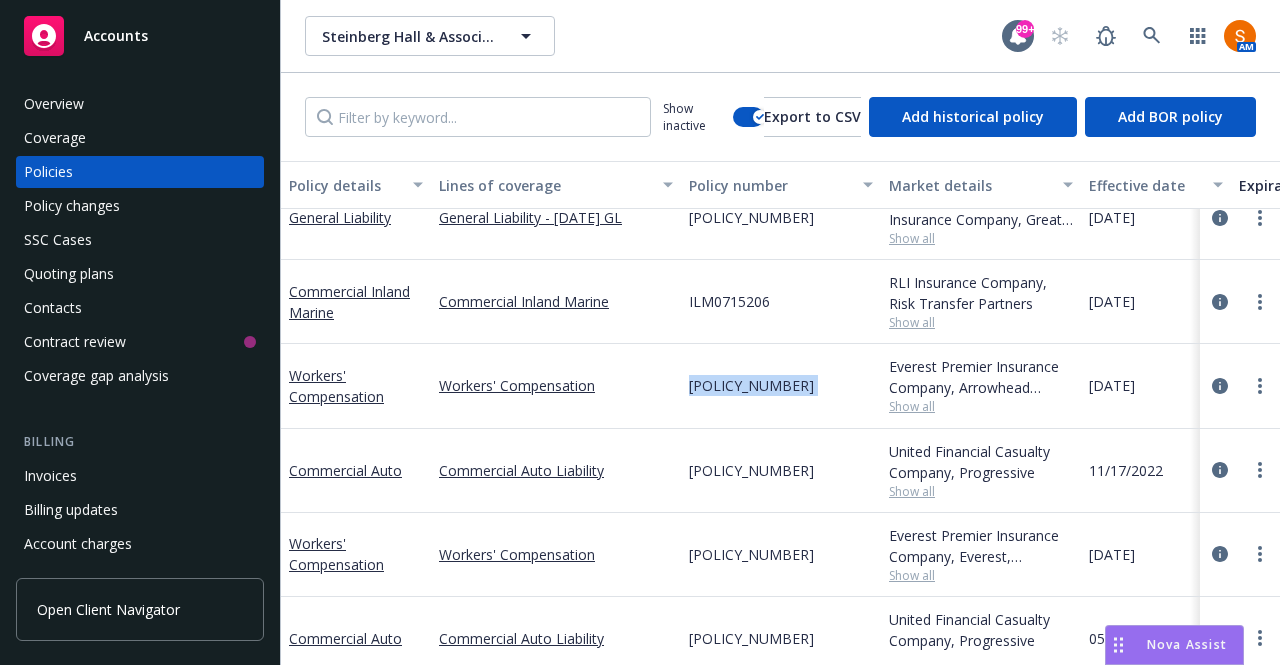 copy on "[POLICY_NUMBER]" 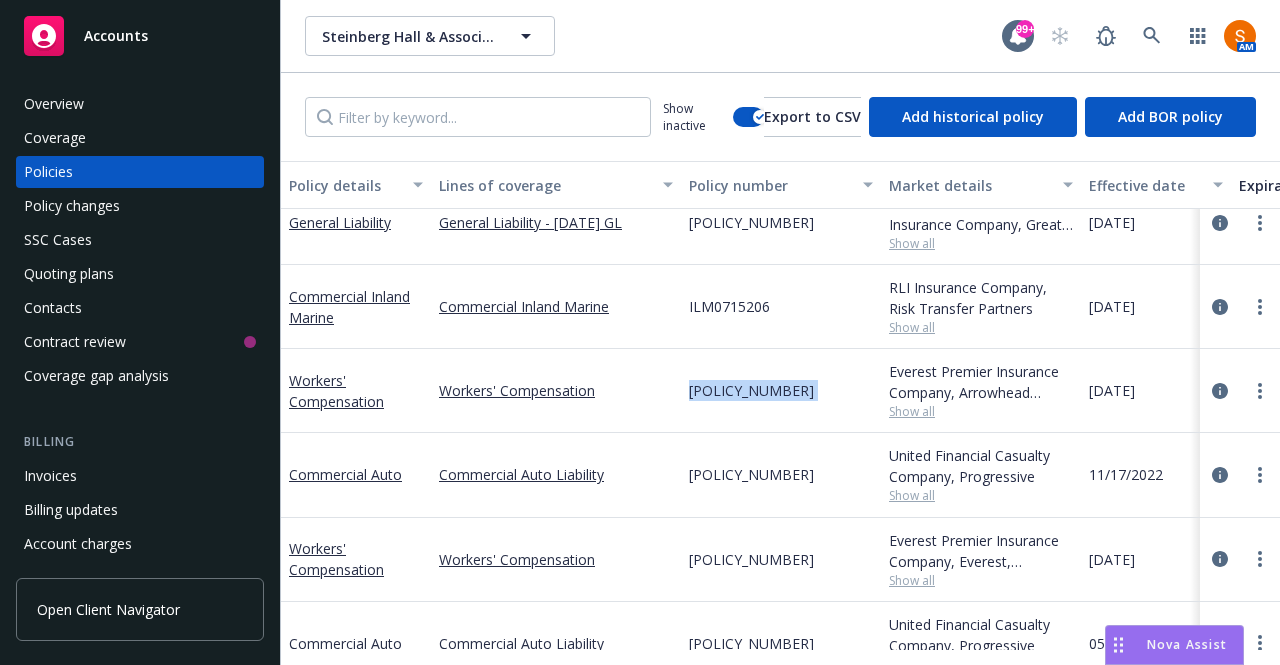 scroll, scrollTop: 2495, scrollLeft: 0, axis: vertical 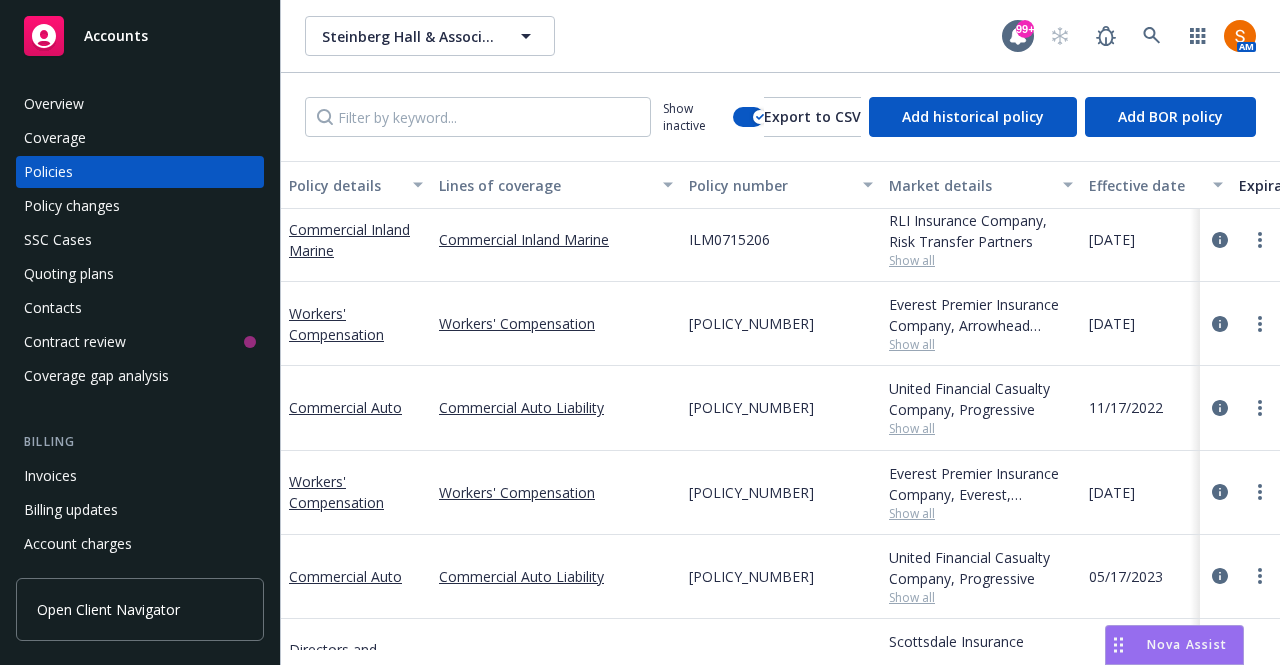 click on "[POLICY_NUMBER]" at bounding box center [751, 492] 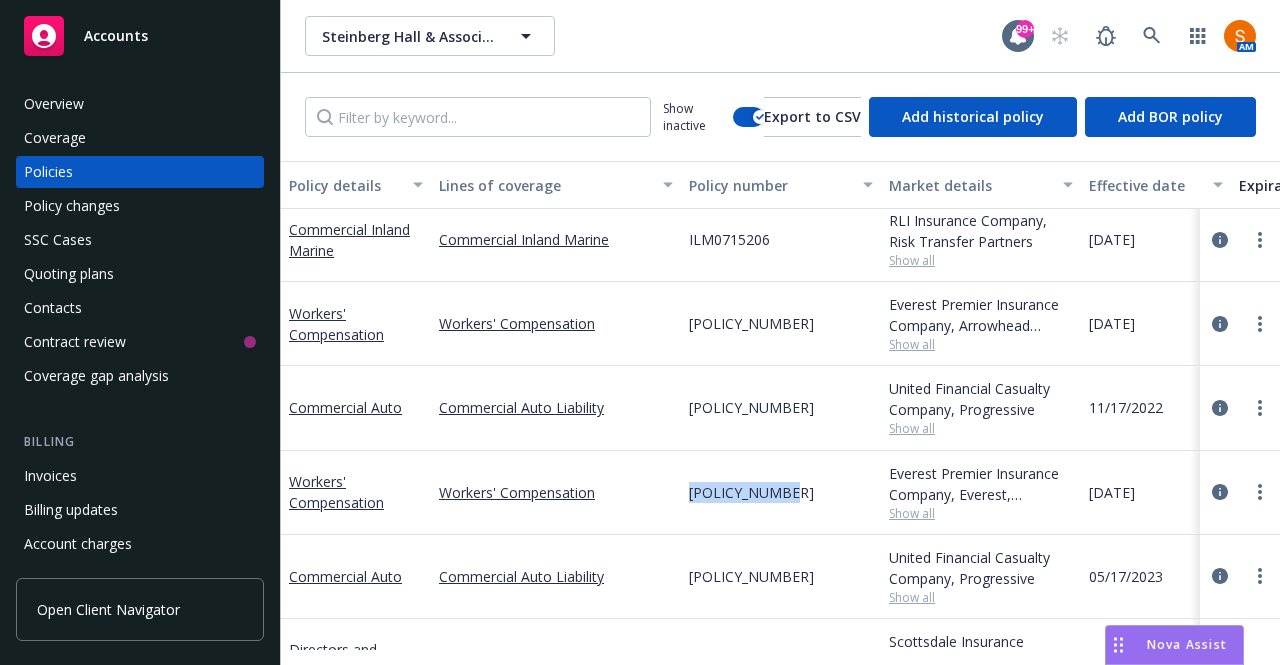 click on "[POLICY_NUMBER]" at bounding box center [751, 492] 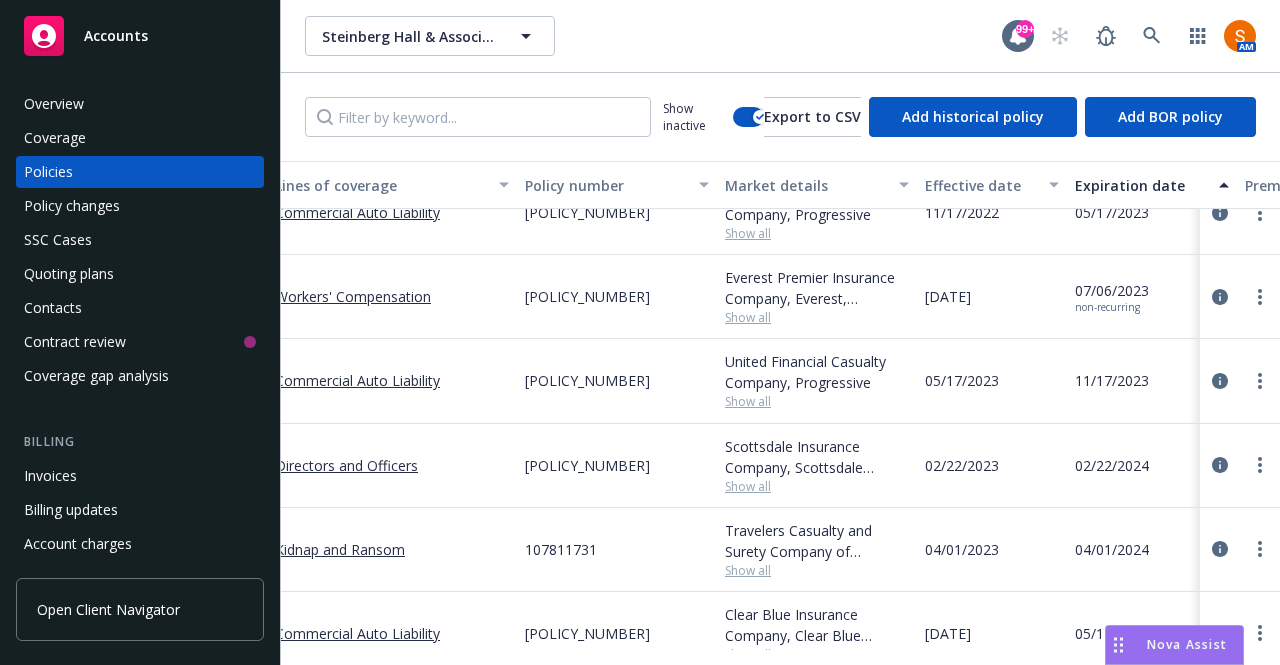 scroll, scrollTop: 2697, scrollLeft: 164, axis: both 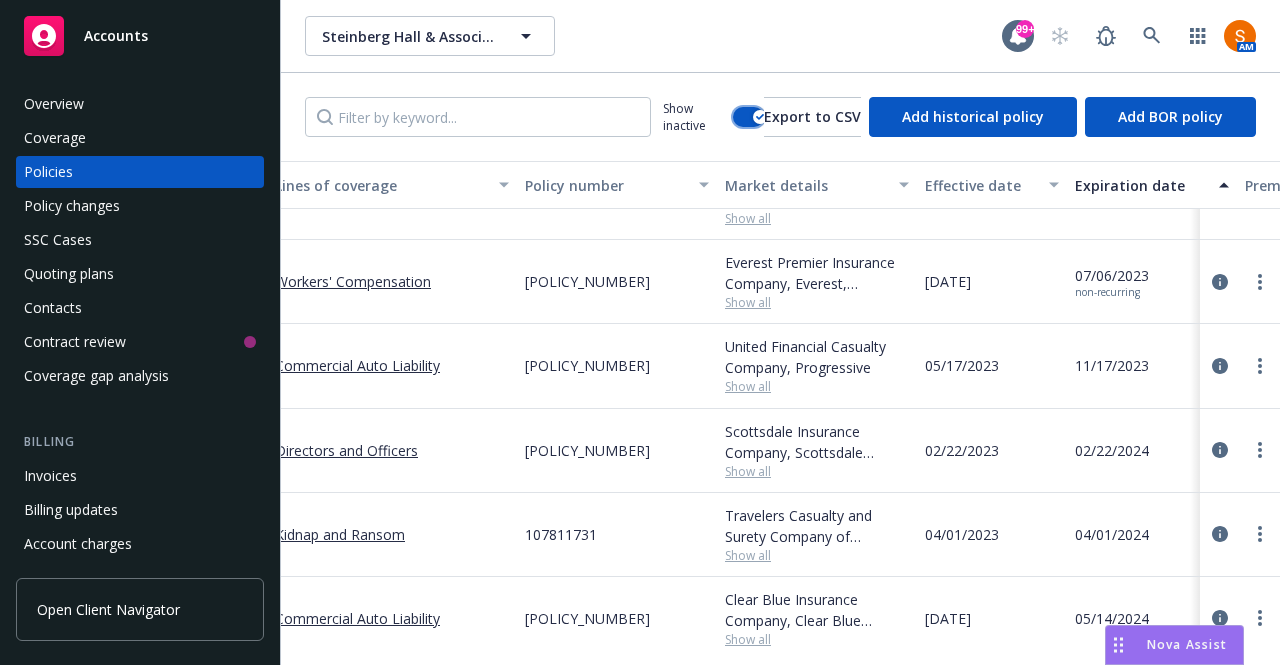 click at bounding box center (748, 117) 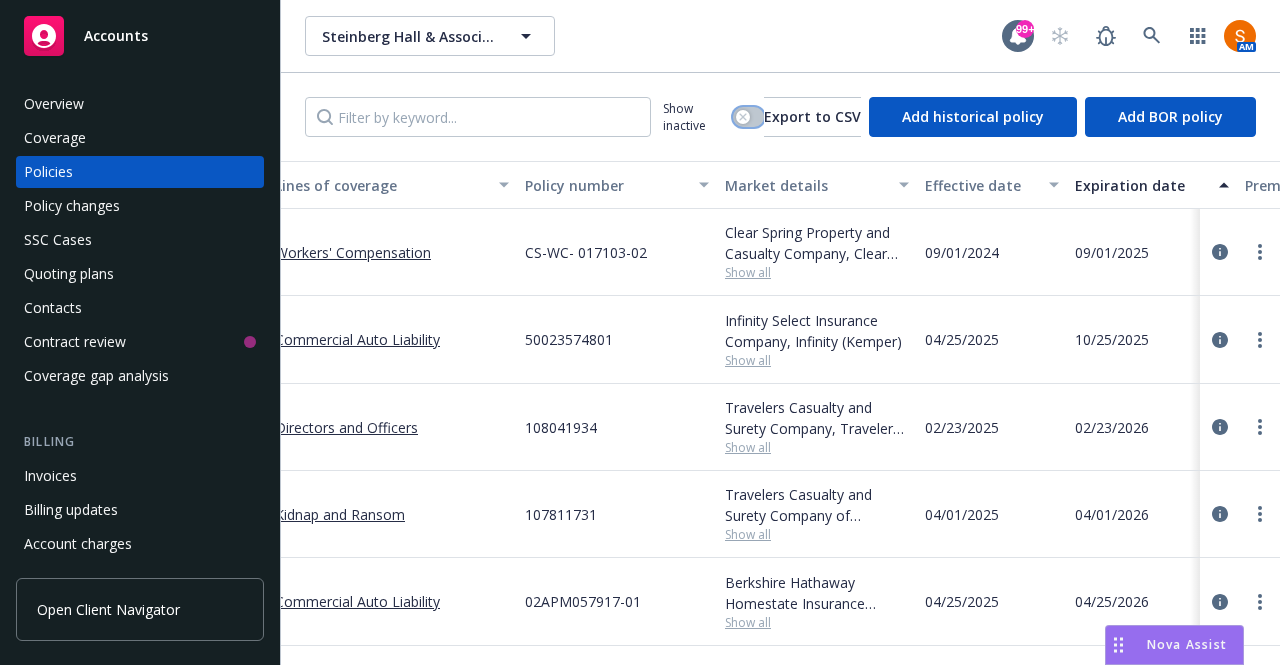 scroll, scrollTop: 0, scrollLeft: 0, axis: both 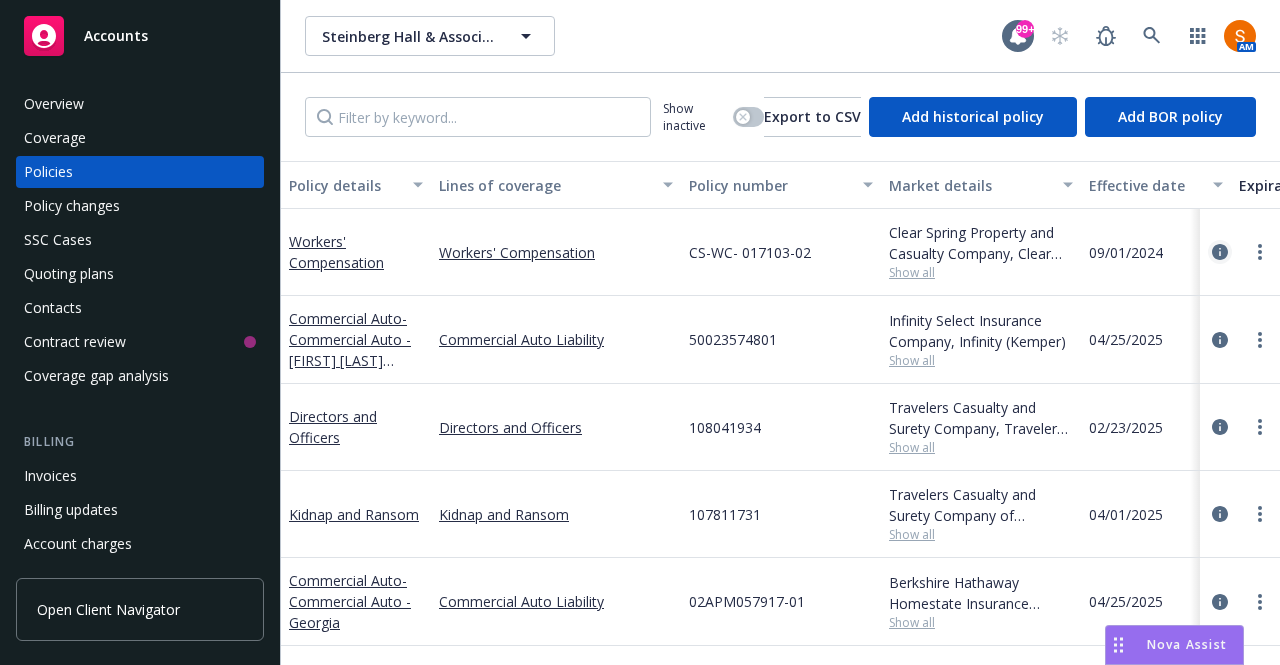 click at bounding box center (1220, 252) 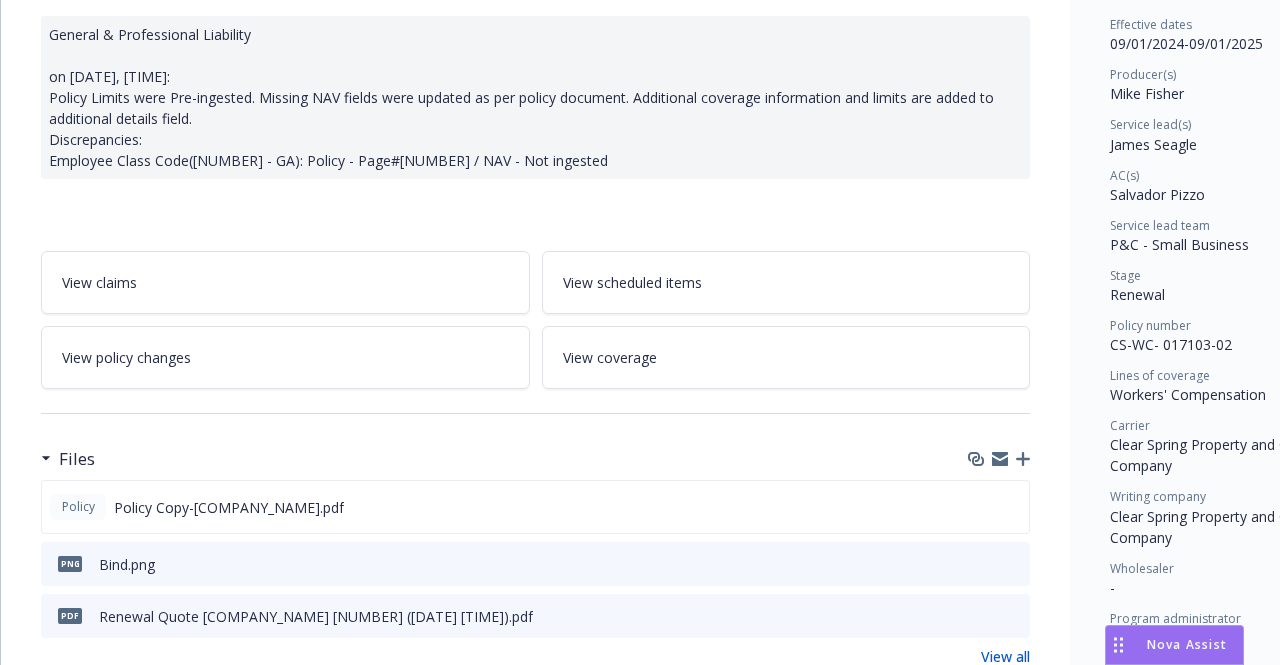 scroll, scrollTop: 200, scrollLeft: 0, axis: vertical 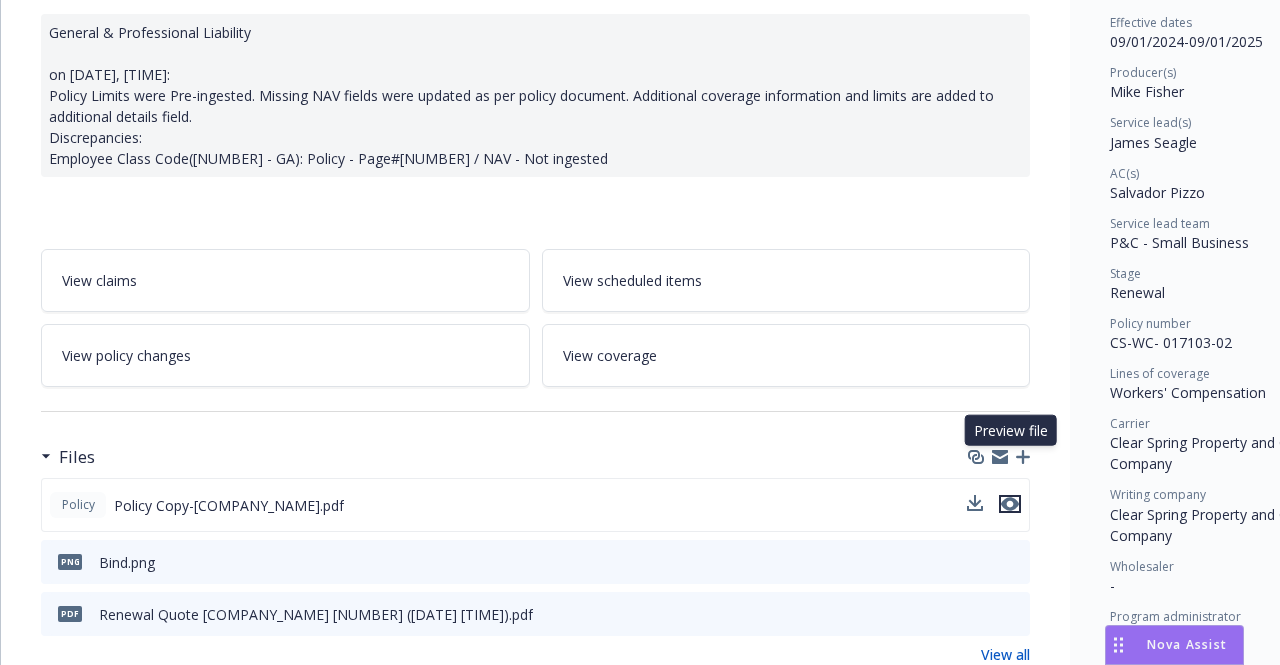 click 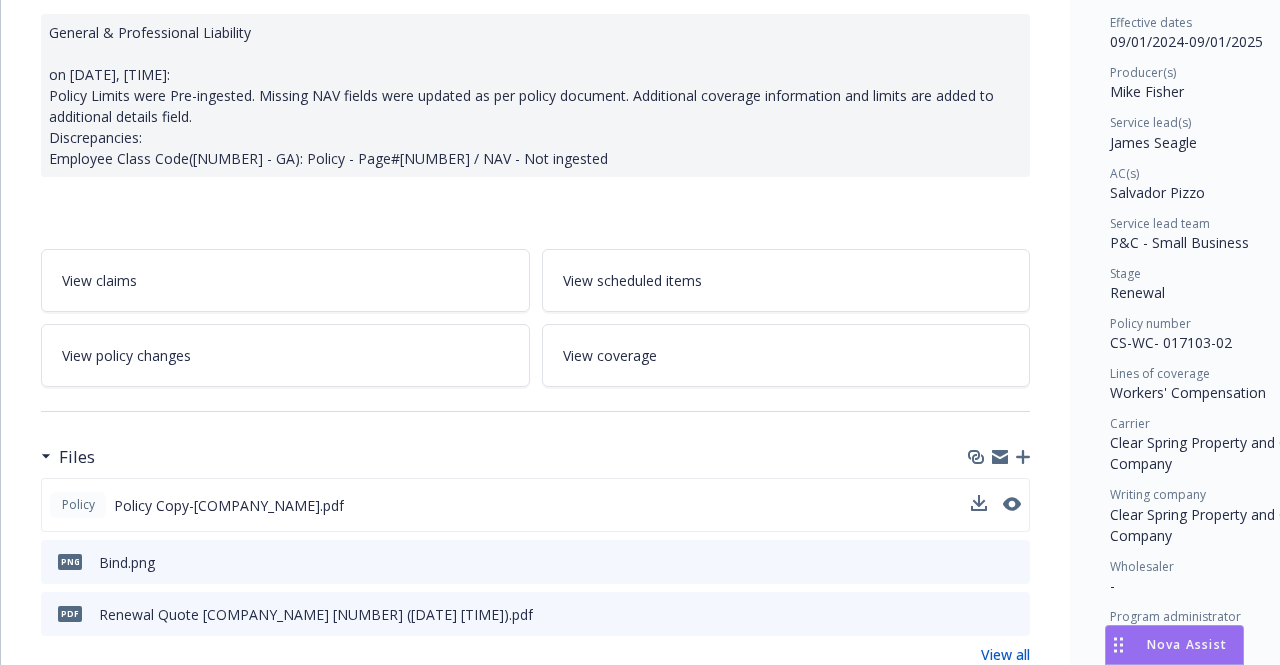 scroll, scrollTop: 0, scrollLeft: 0, axis: both 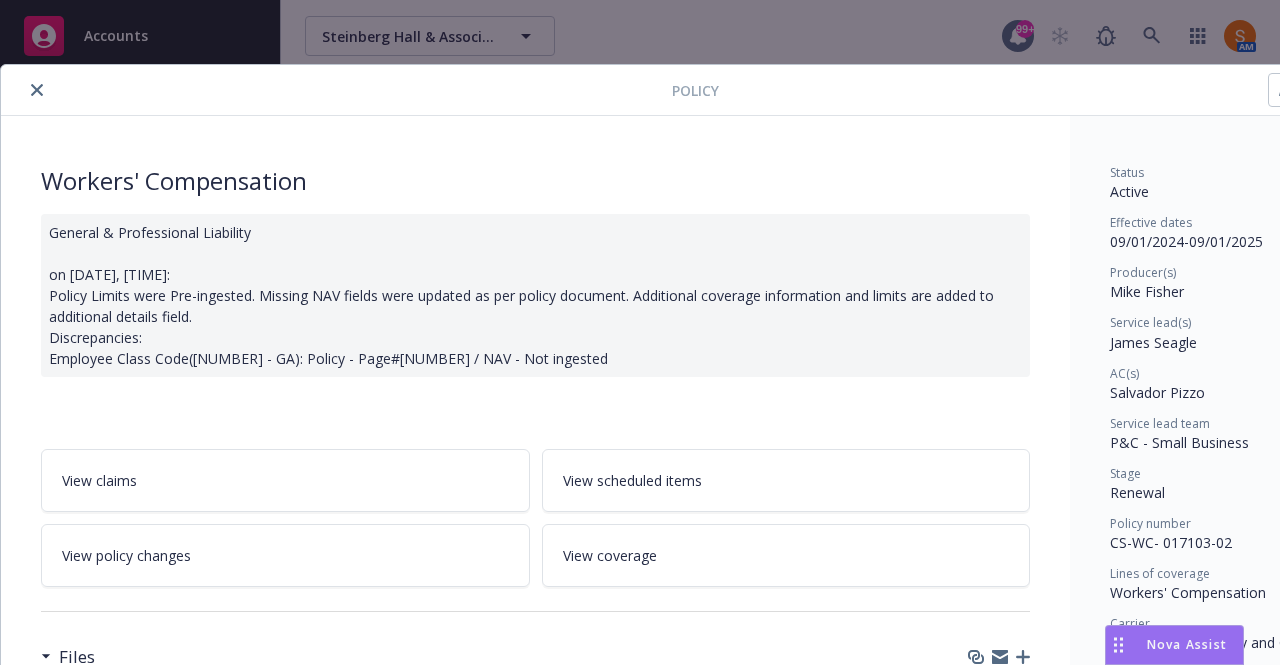 click at bounding box center (37, 90) 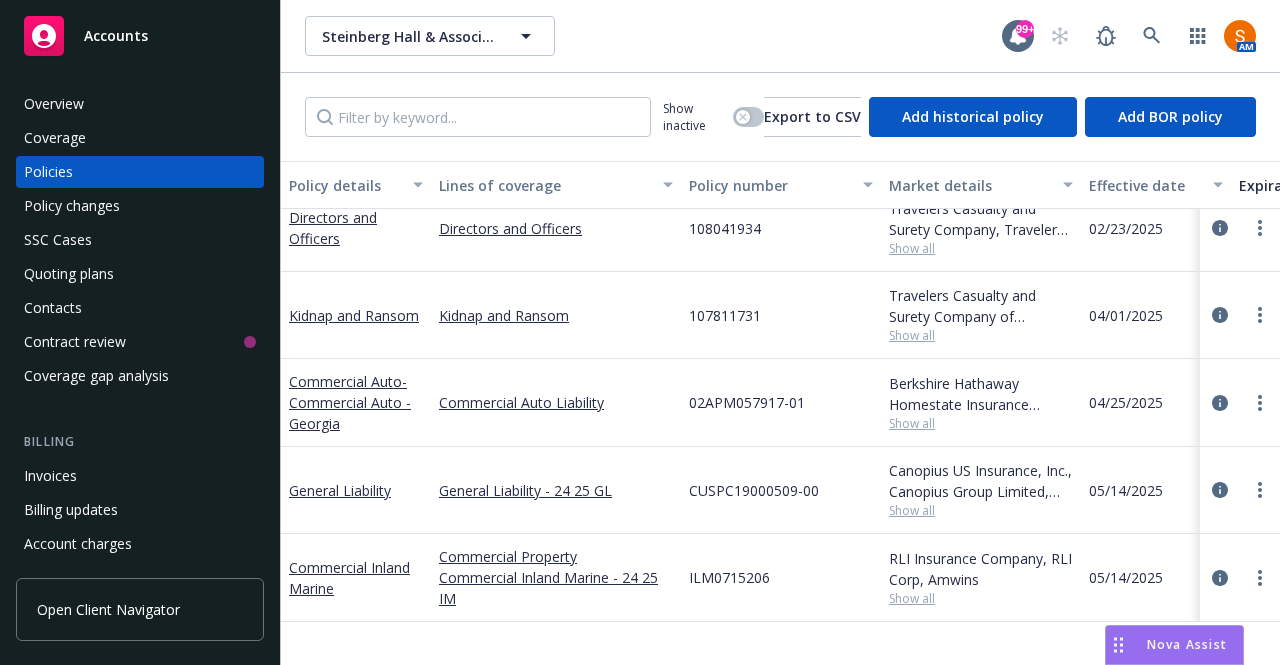 scroll, scrollTop: 0, scrollLeft: 0, axis: both 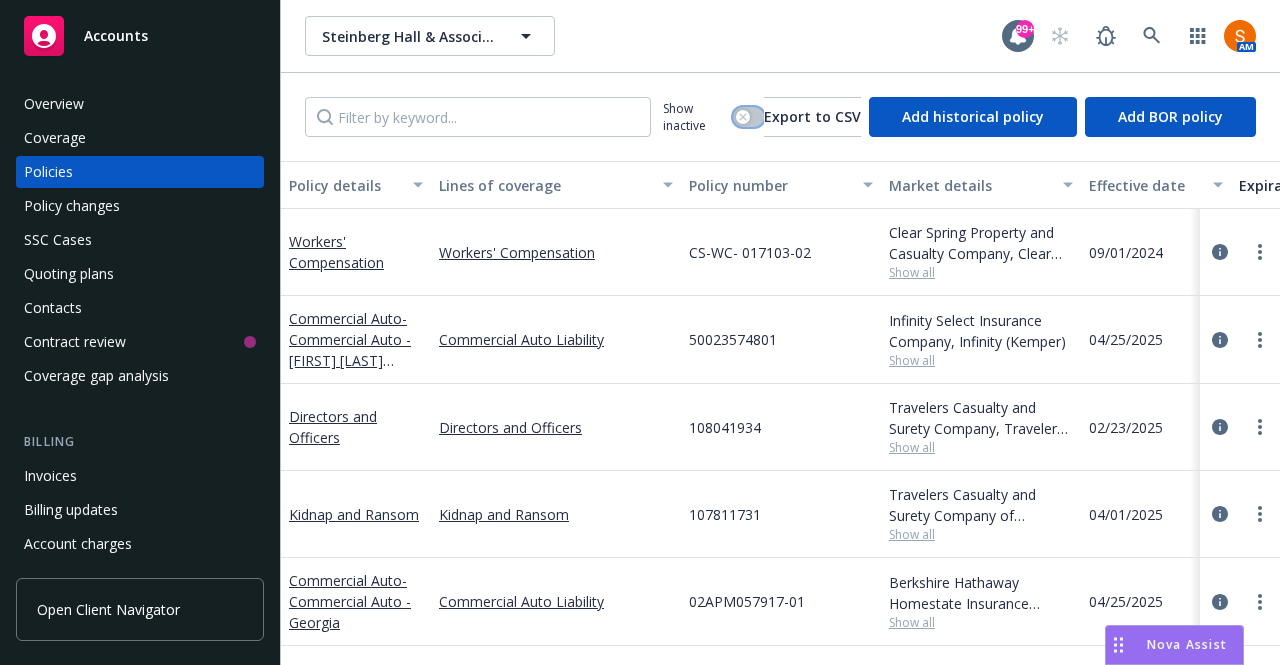 click at bounding box center (743, 117) 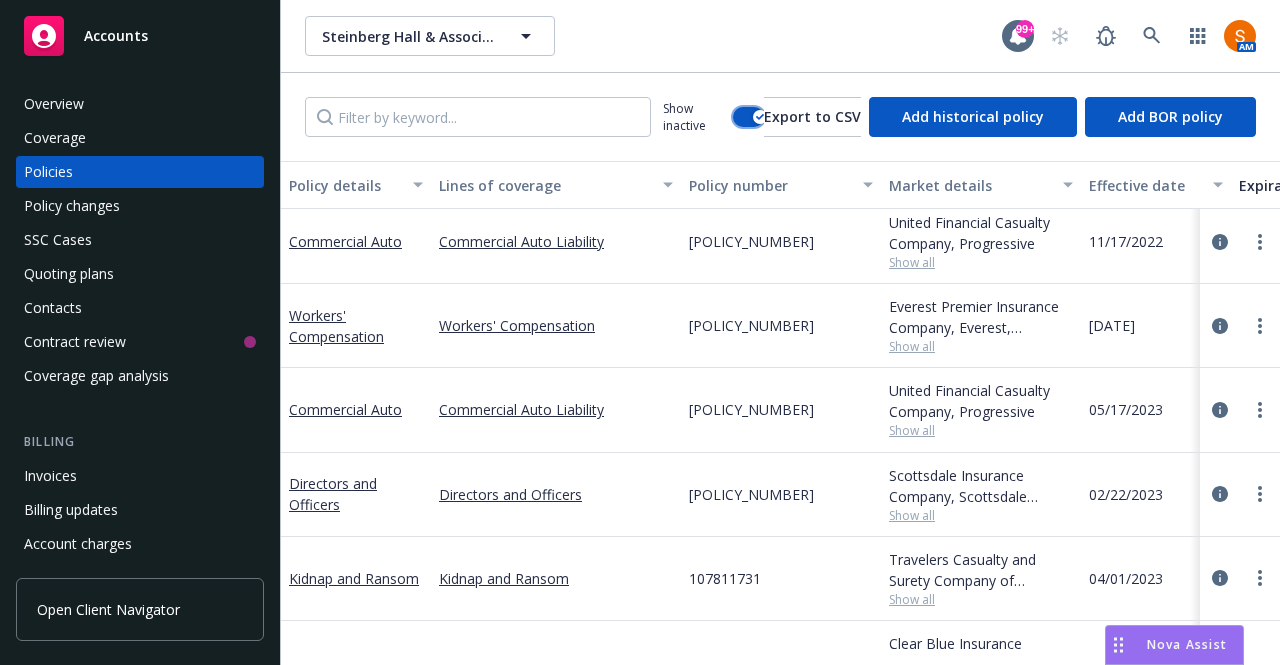 scroll, scrollTop: 2649, scrollLeft: 0, axis: vertical 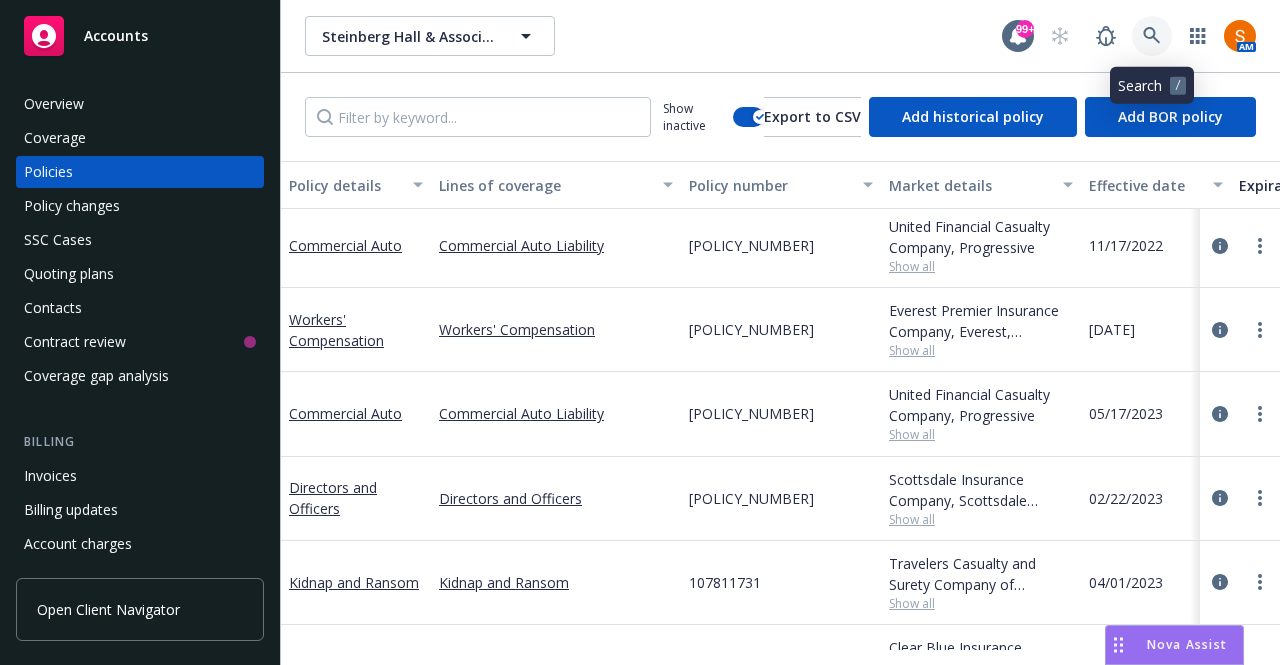 click at bounding box center (1152, 36) 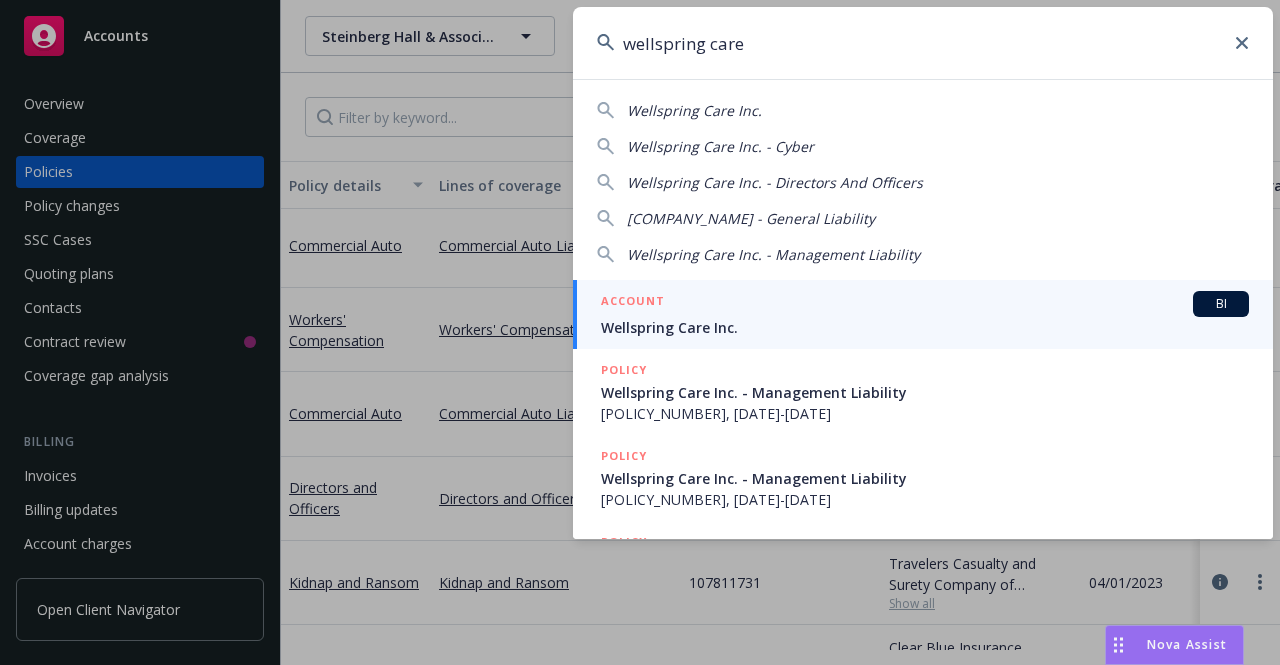 type on "wellspring care" 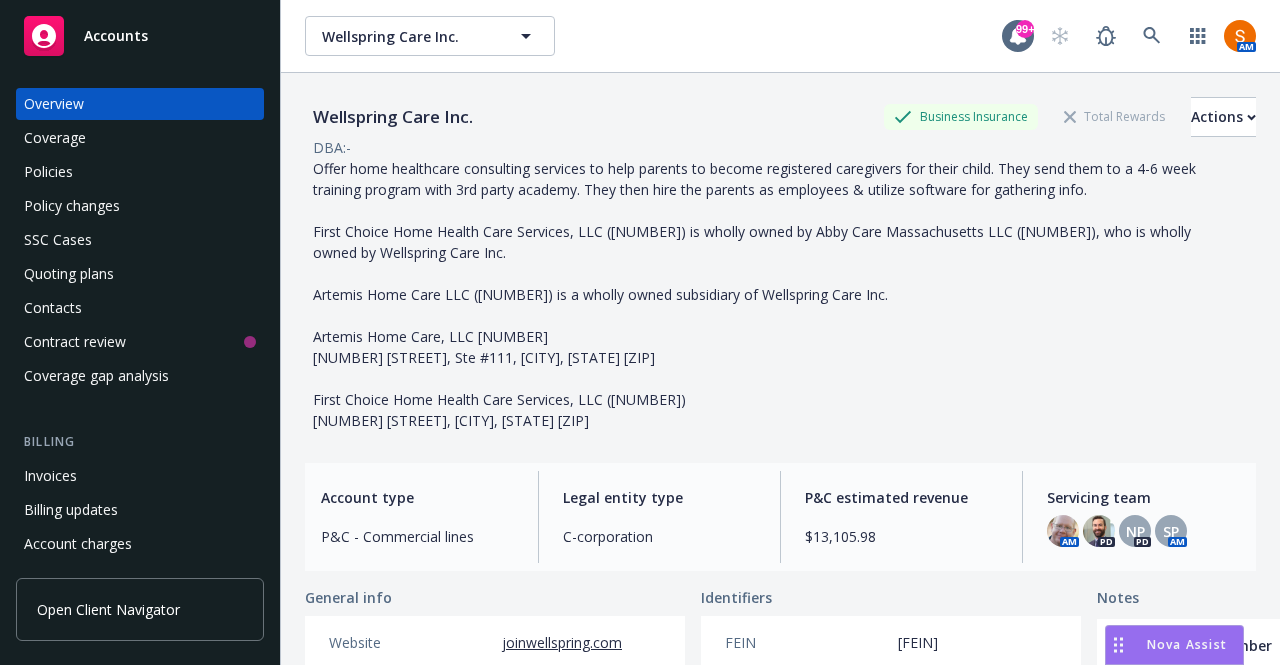 click on "Policies" at bounding box center [140, 172] 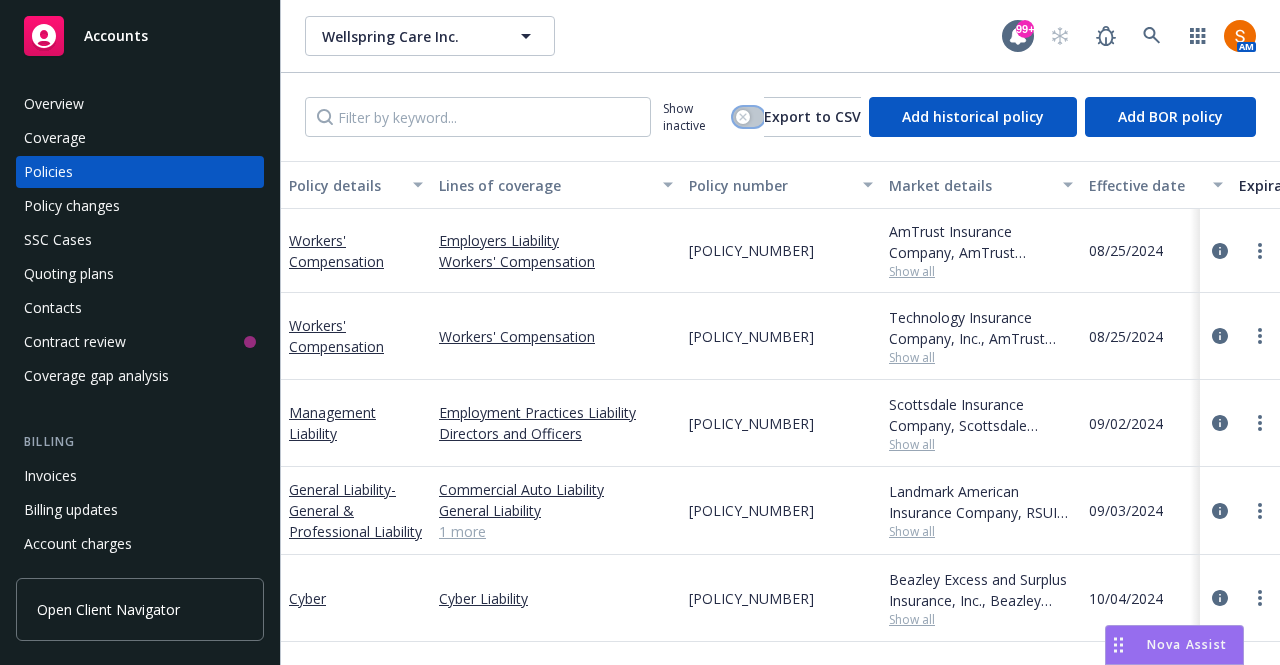 click at bounding box center (748, 117) 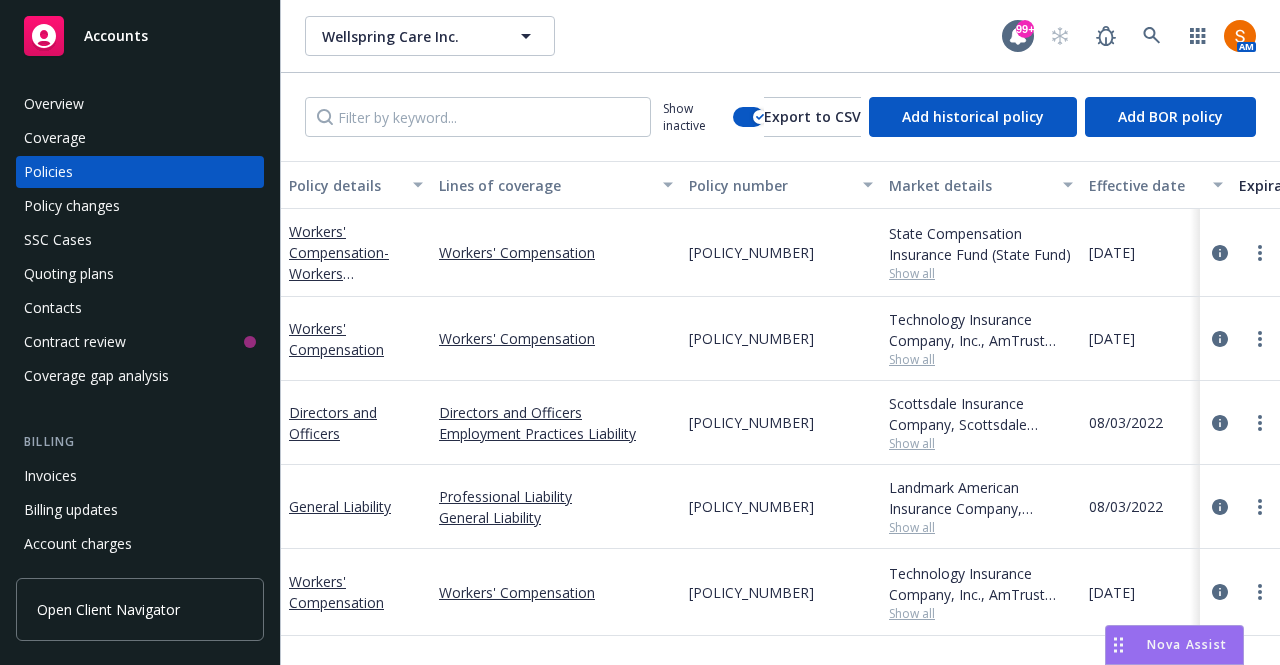 click on "Overview" at bounding box center (140, 104) 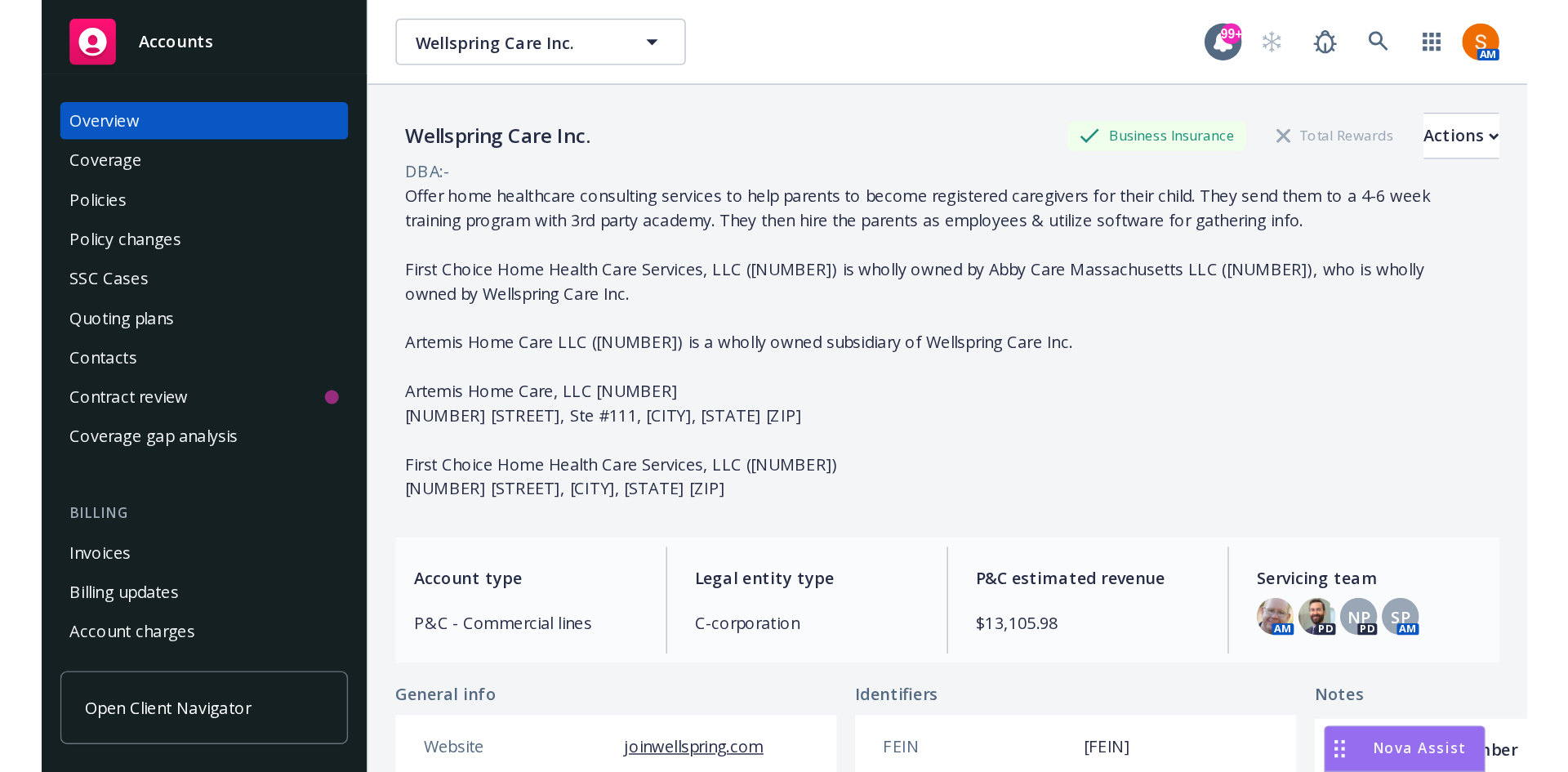 scroll, scrollTop: 1, scrollLeft: 0, axis: vertical 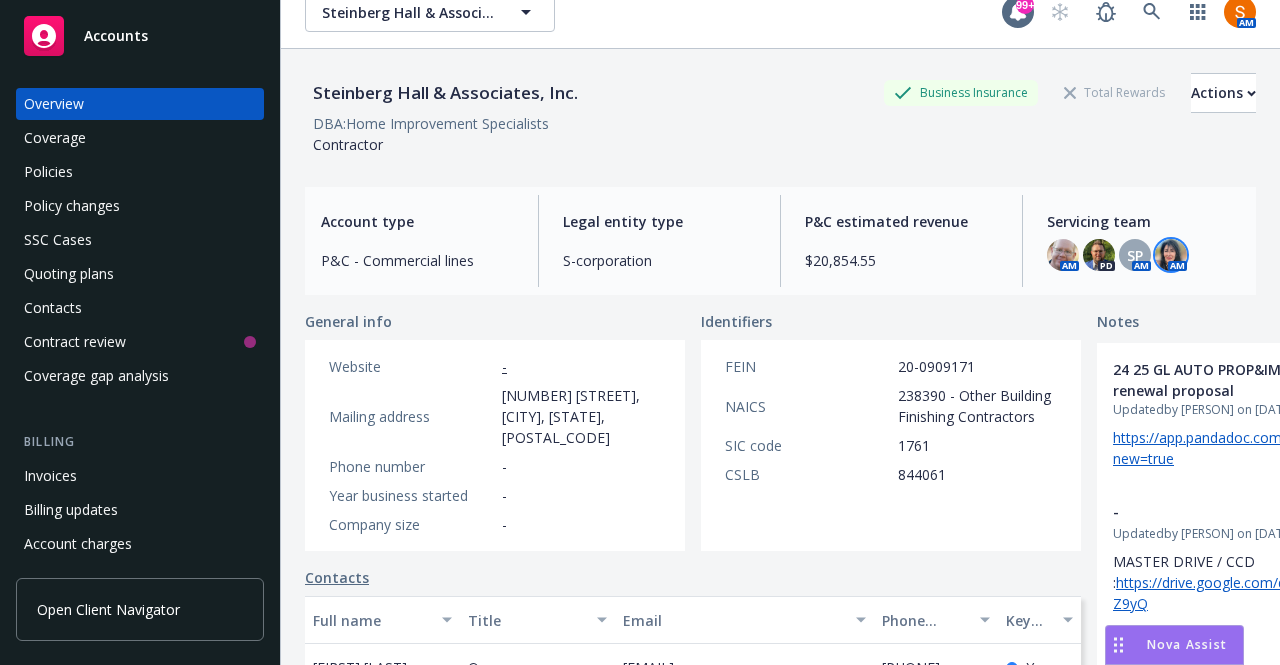 click at bounding box center (1171, 255) 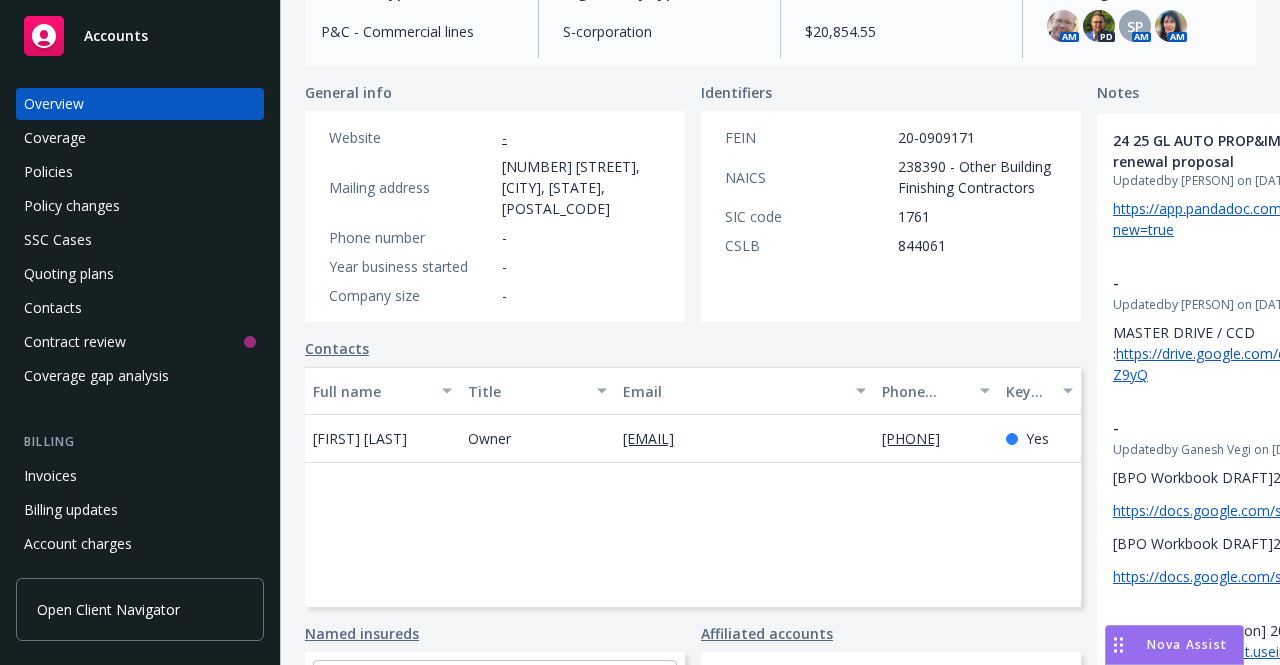 scroll, scrollTop: 446, scrollLeft: 0, axis: vertical 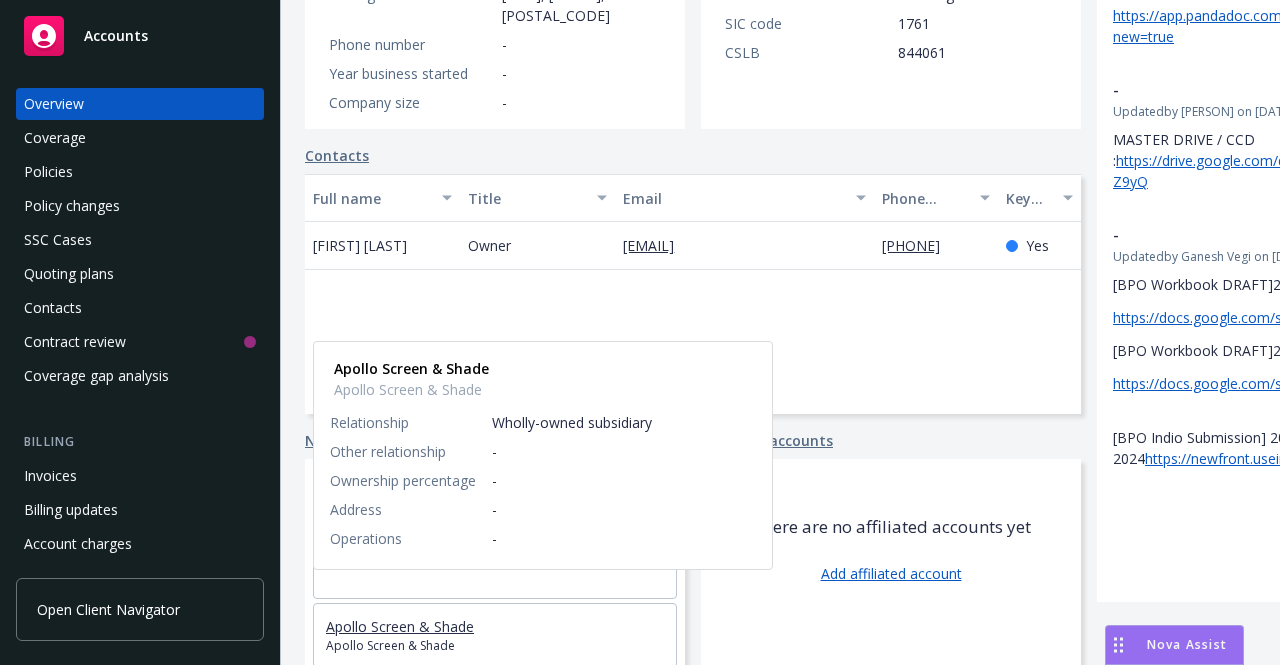 click on "Apollo Screen & Shade" at bounding box center [400, 626] 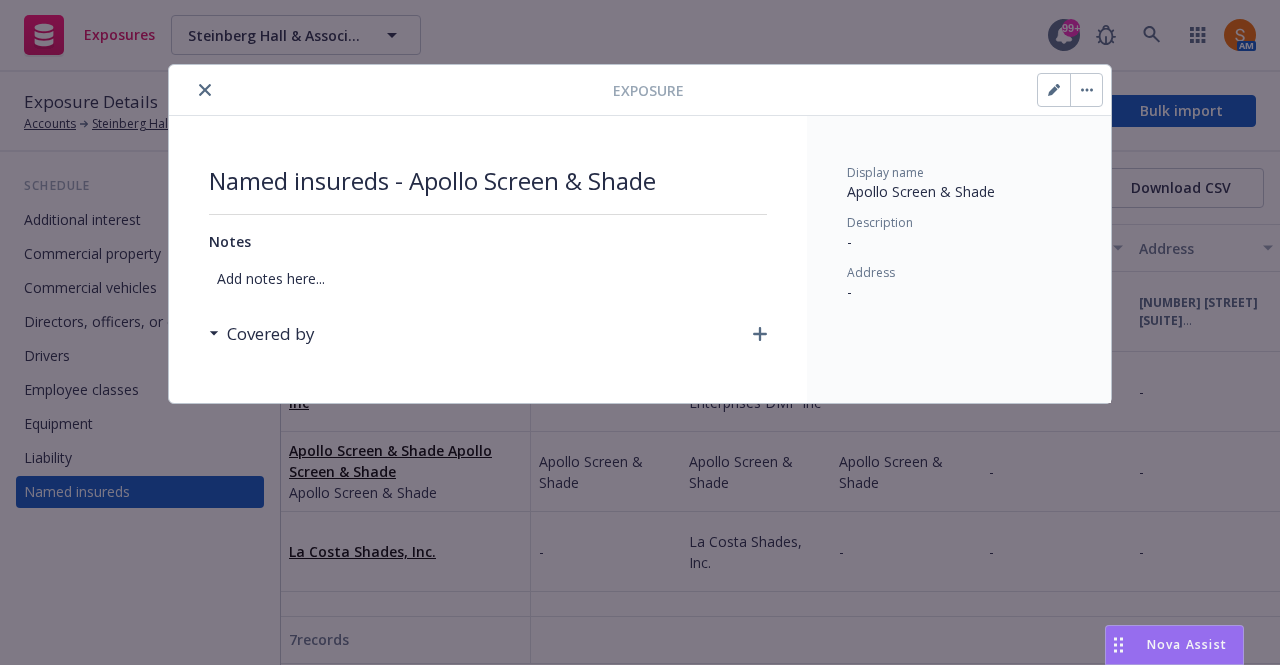 click 